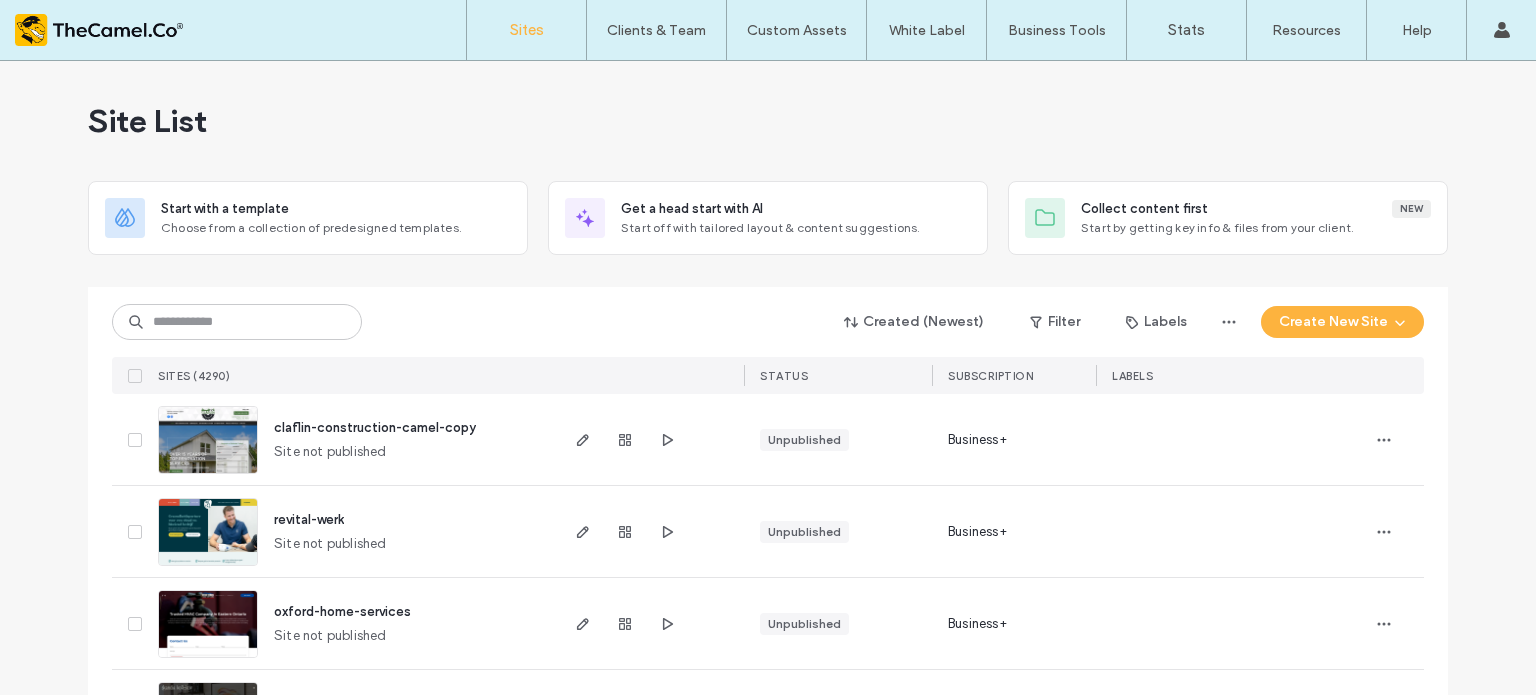 scroll, scrollTop: 0, scrollLeft: 0, axis: both 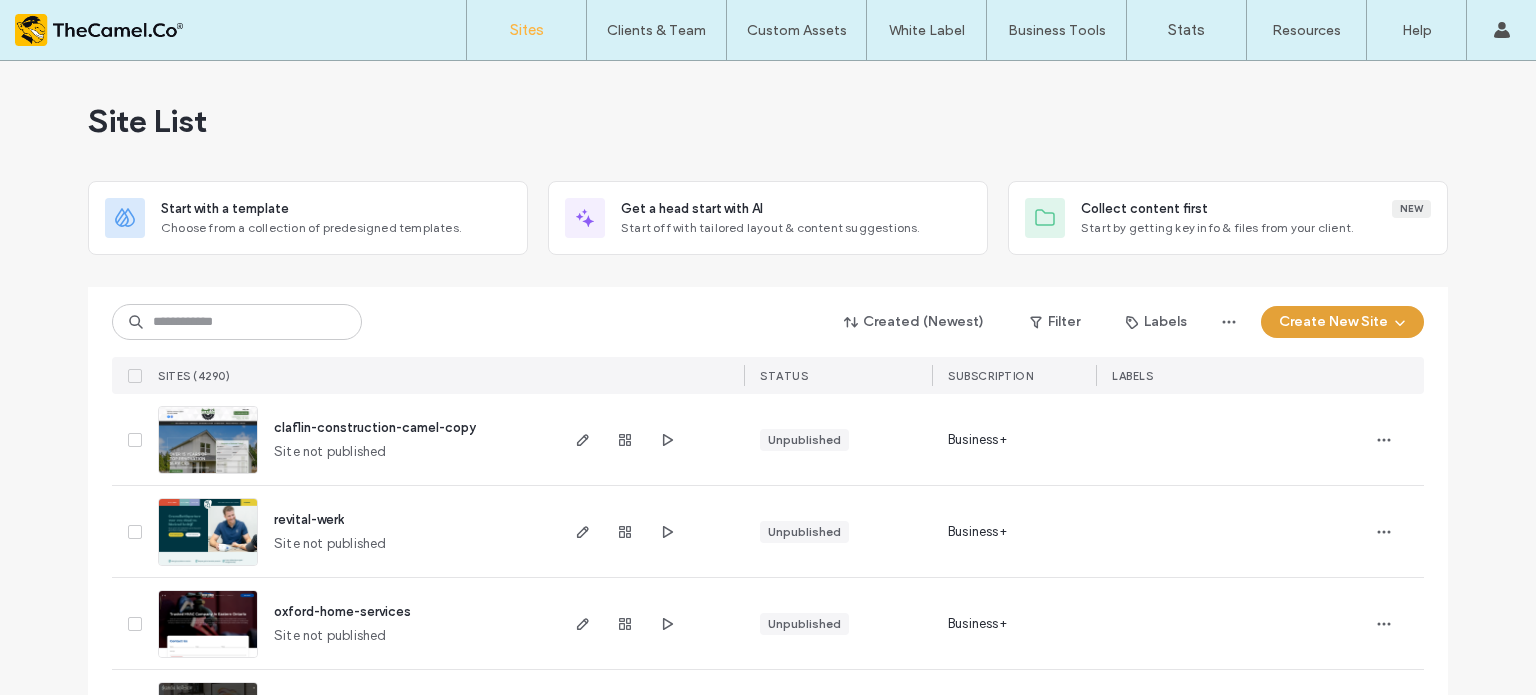 click on "Create New Site" at bounding box center [1342, 322] 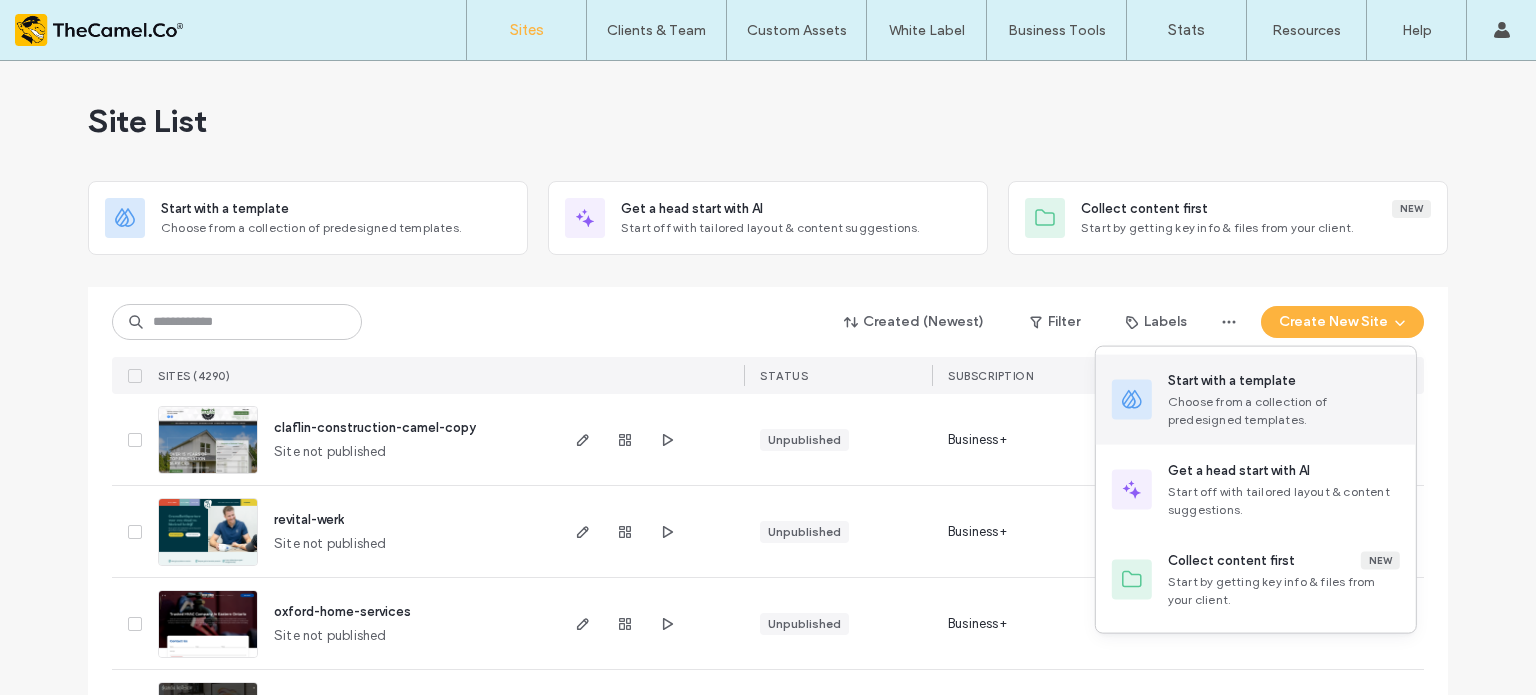 click on "Choose from a collection of predesigned templates." at bounding box center (1284, 411) 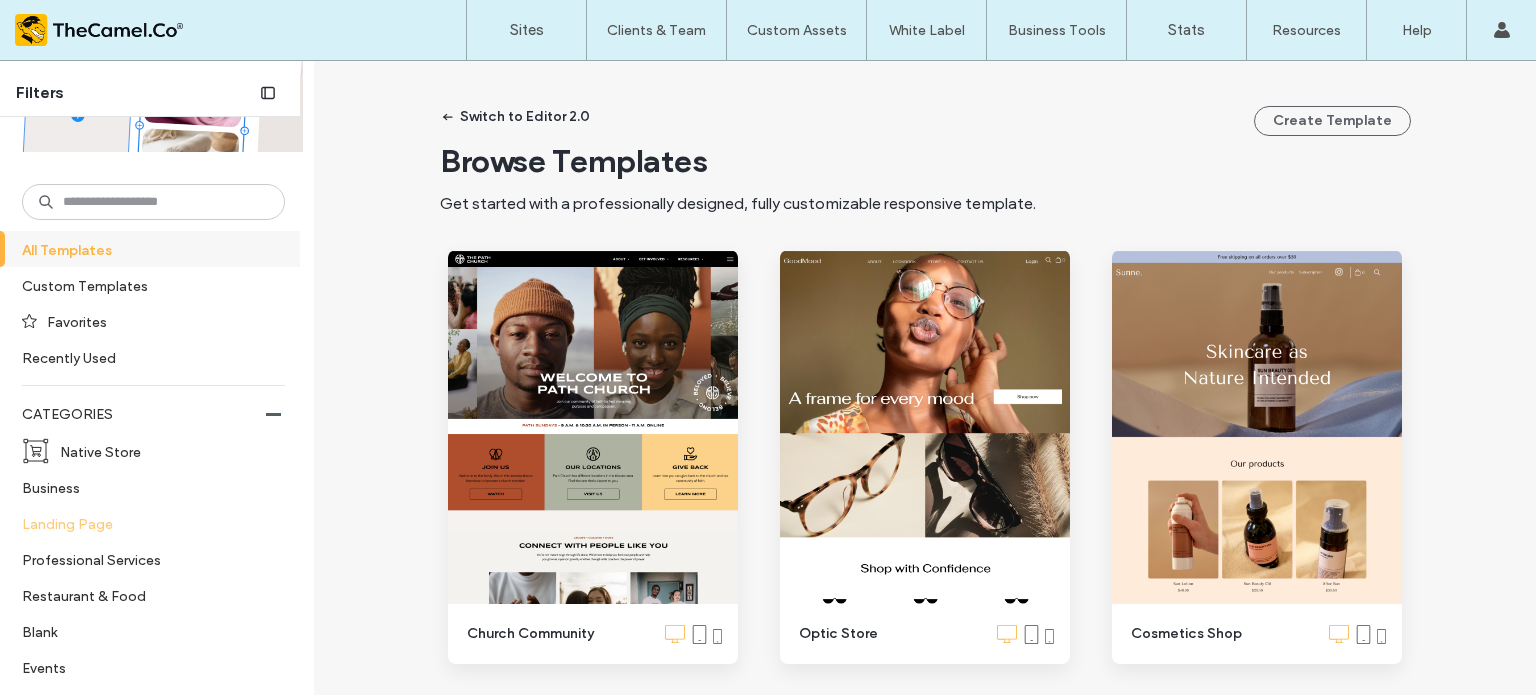 scroll, scrollTop: 300, scrollLeft: 0, axis: vertical 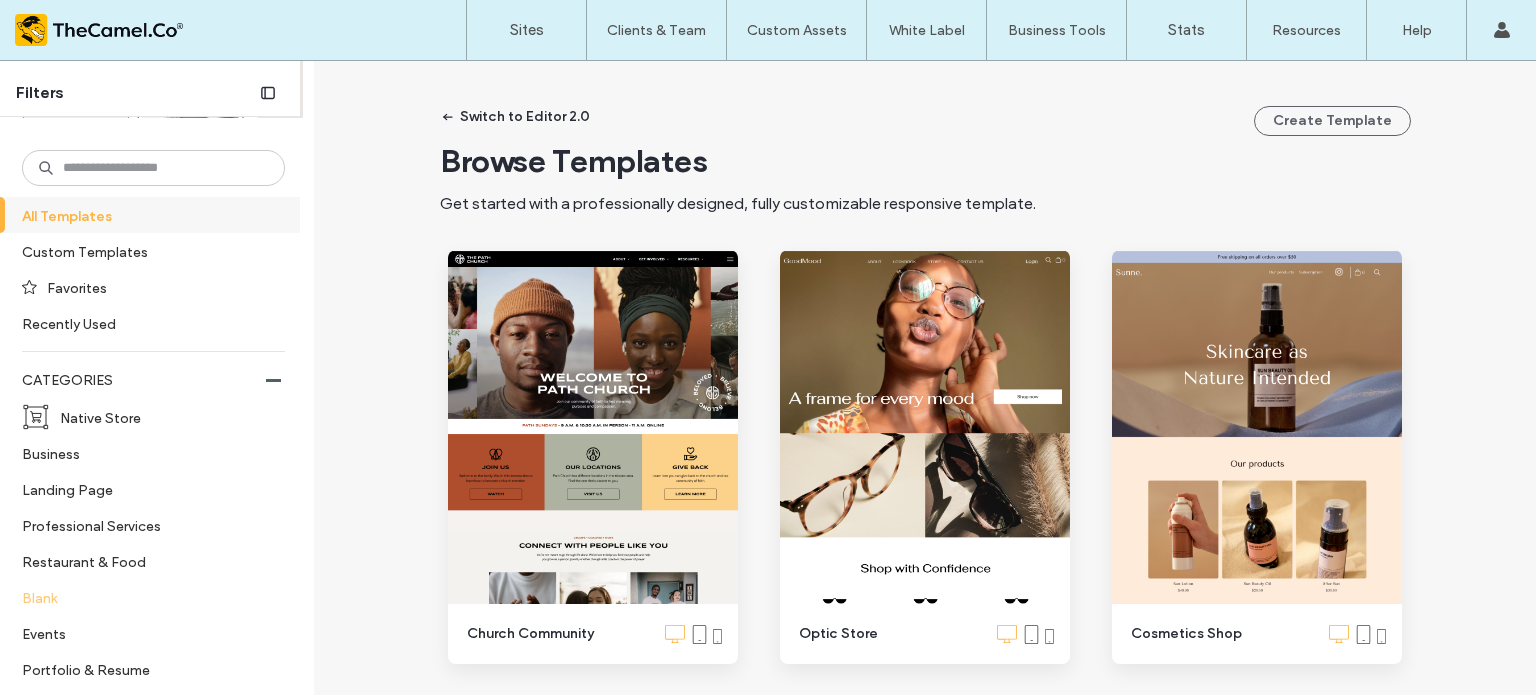 click on "Blank" at bounding box center [145, 597] 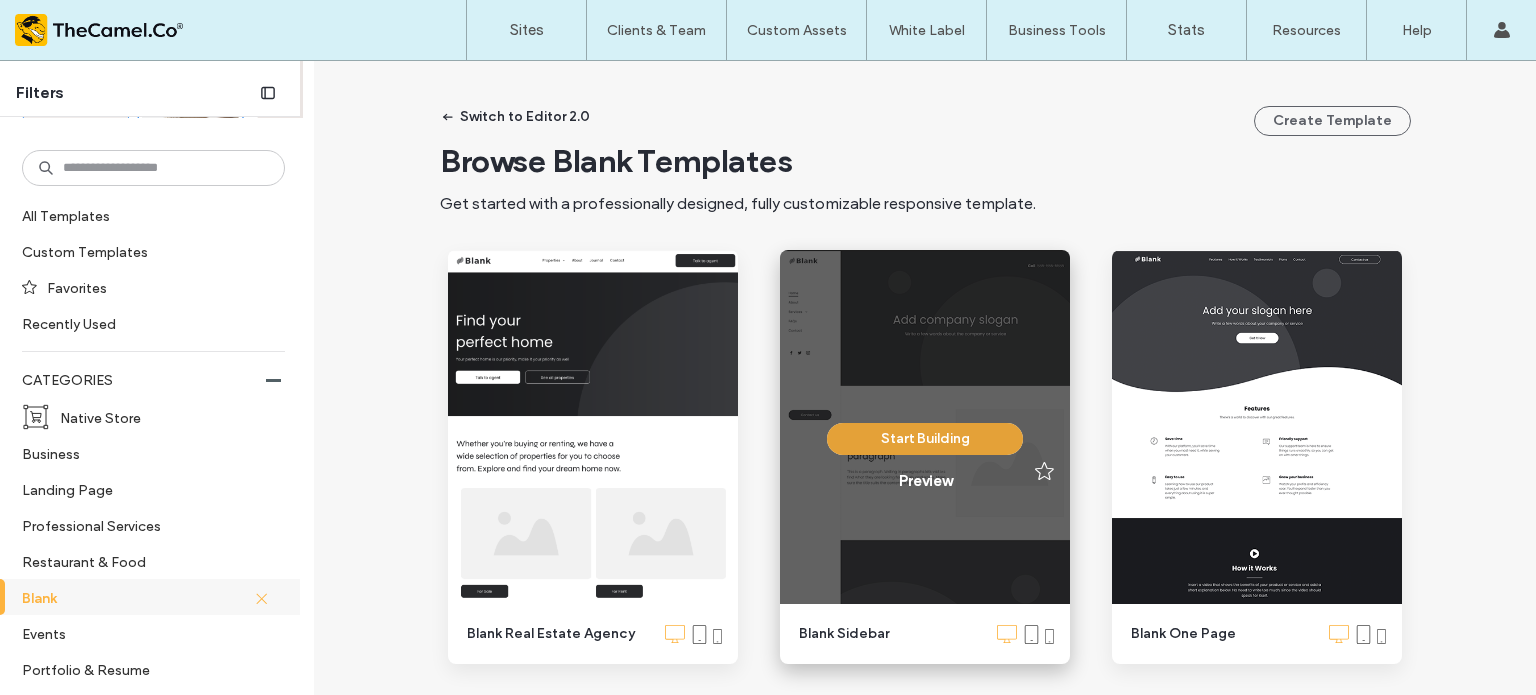 click on "Start Building" at bounding box center (925, 439) 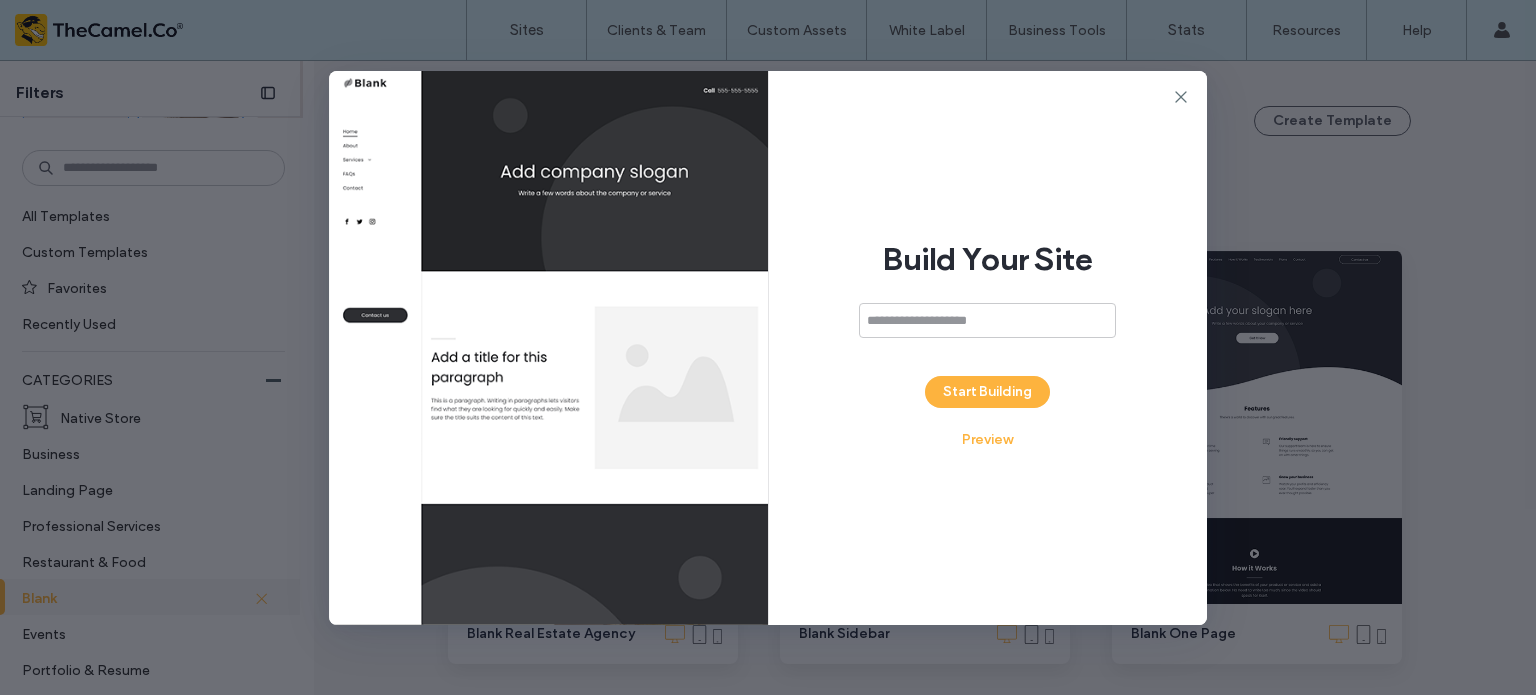 drag, startPoint x: 1182, startPoint y: 98, endPoint x: 1166, endPoint y: 104, distance: 17.088007 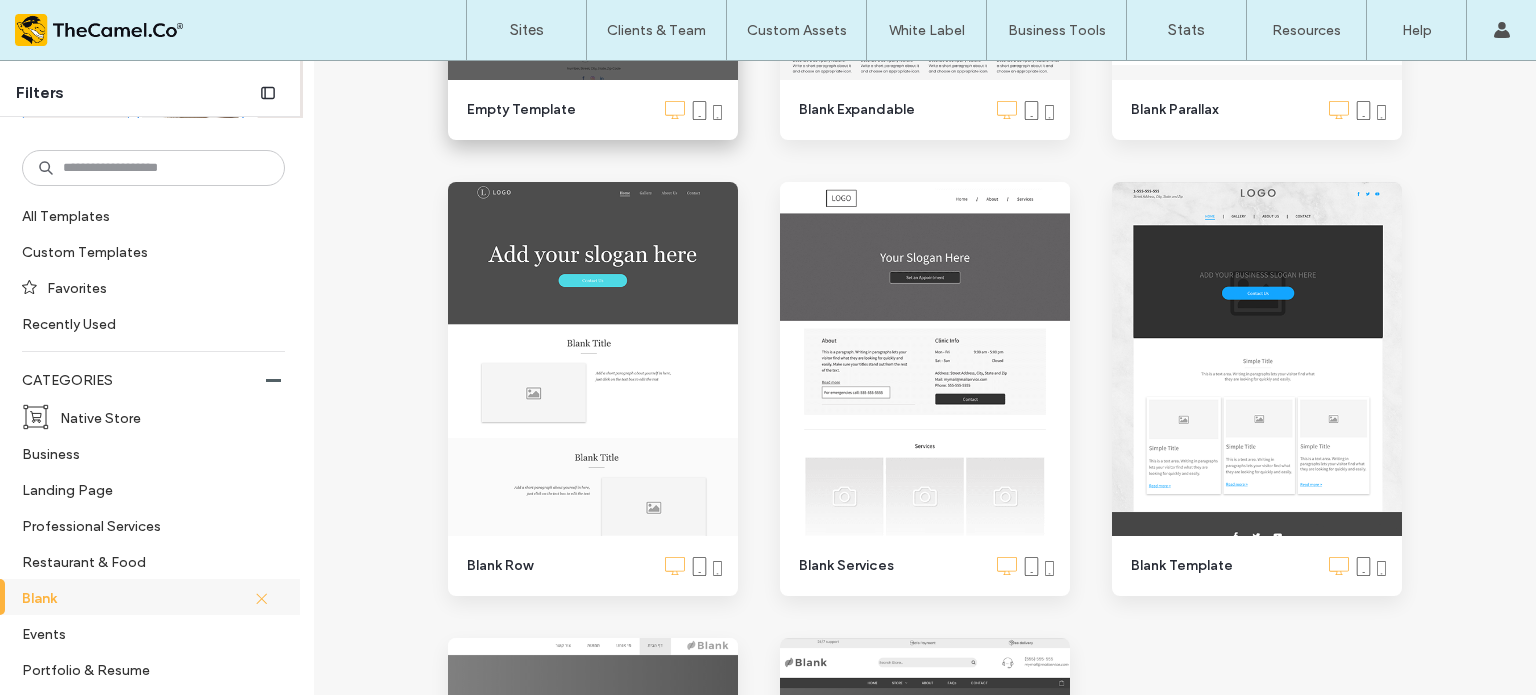 scroll, scrollTop: 1000, scrollLeft: 0, axis: vertical 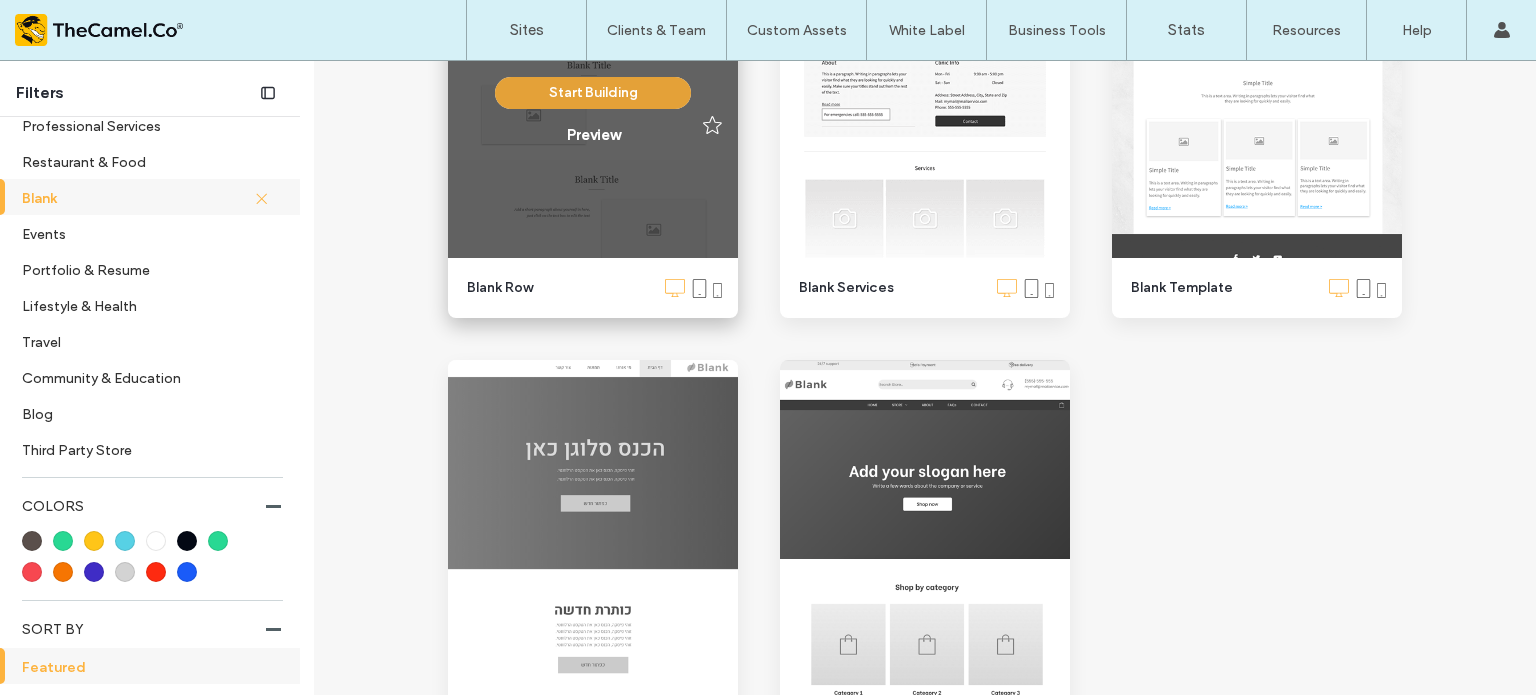 click on "Start Building" at bounding box center [593, 93] 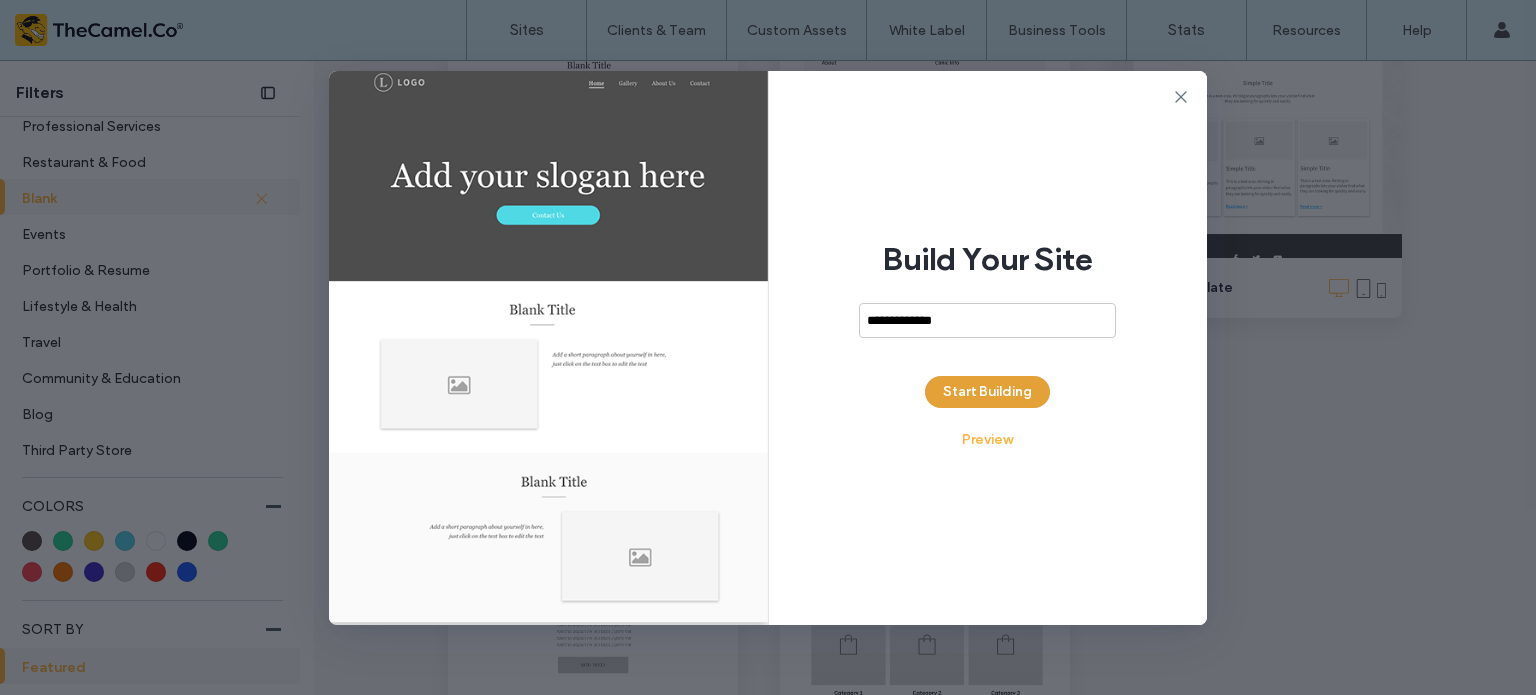 type on "**********" 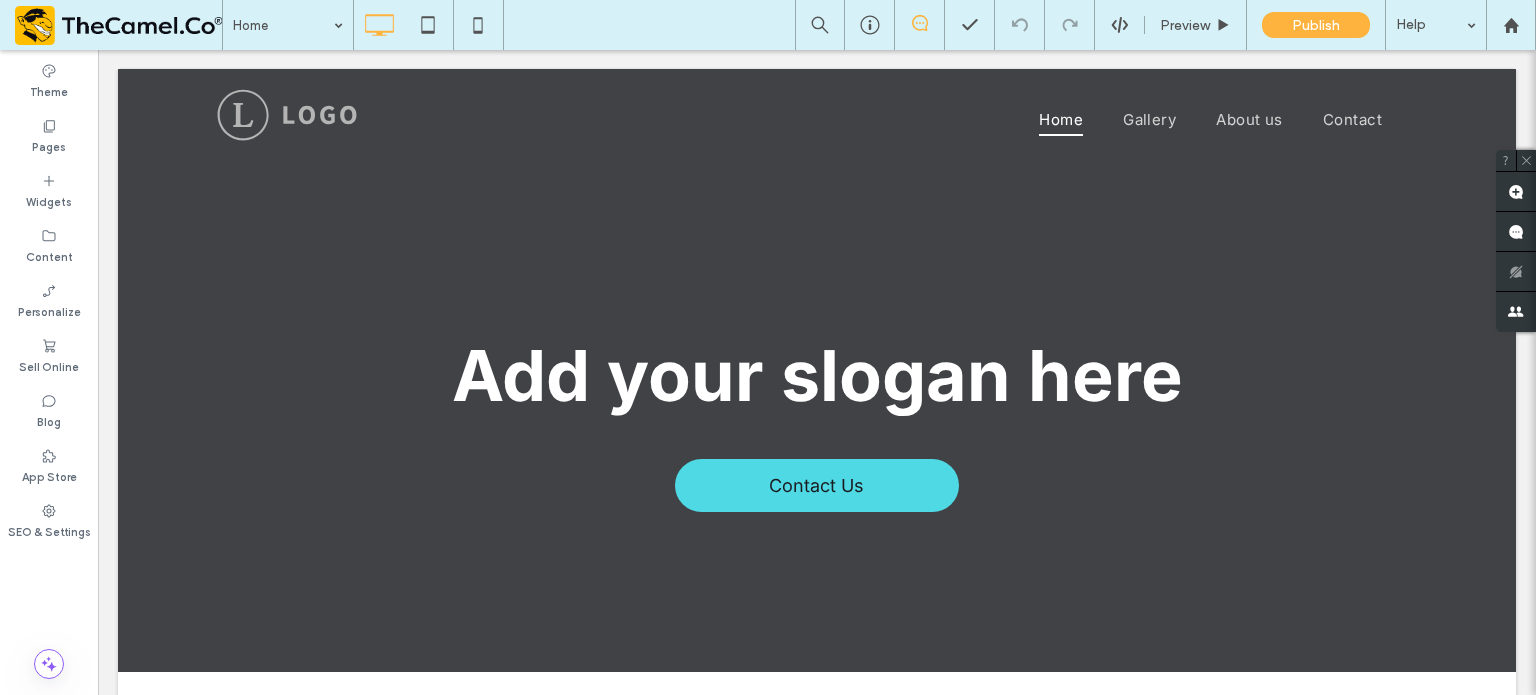 scroll, scrollTop: 0, scrollLeft: 0, axis: both 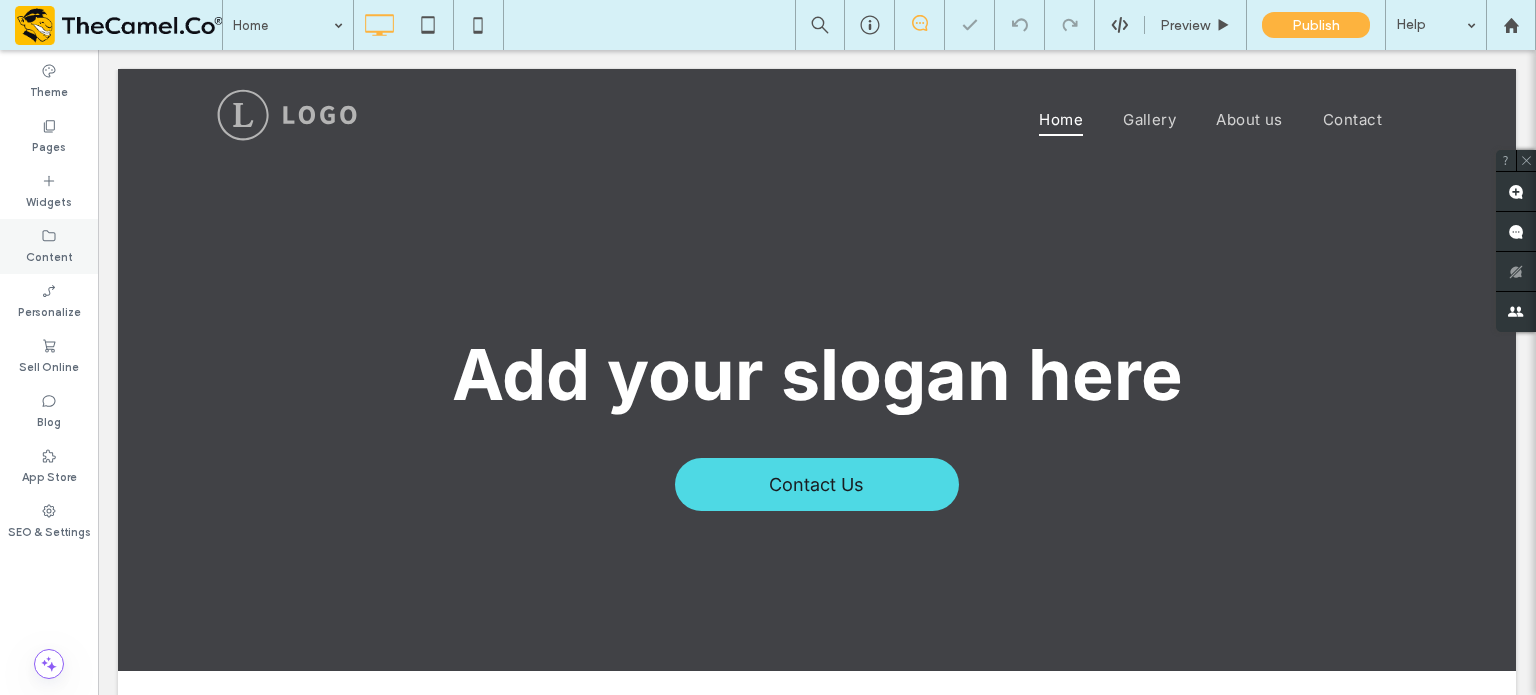 click on "Content" at bounding box center (49, 246) 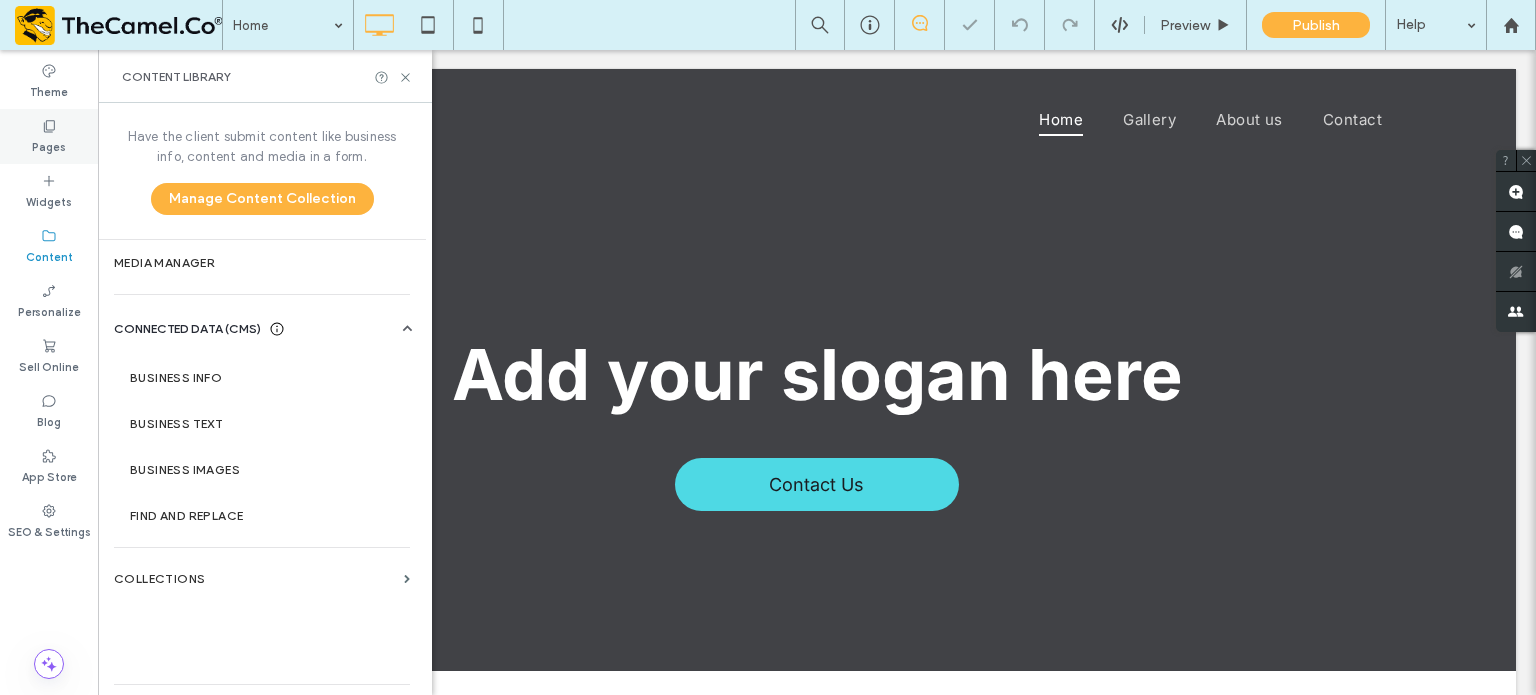 click on "Pages" at bounding box center (49, 145) 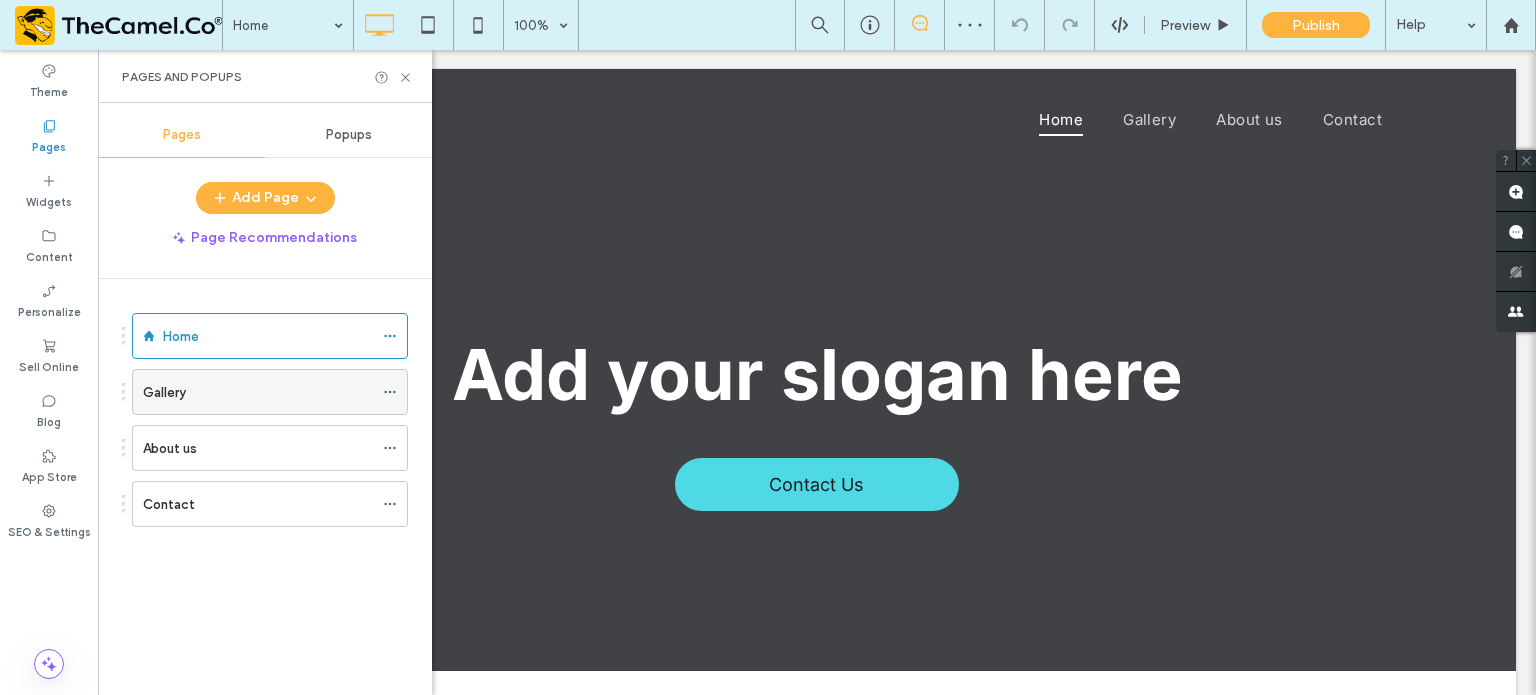 click at bounding box center [395, 392] 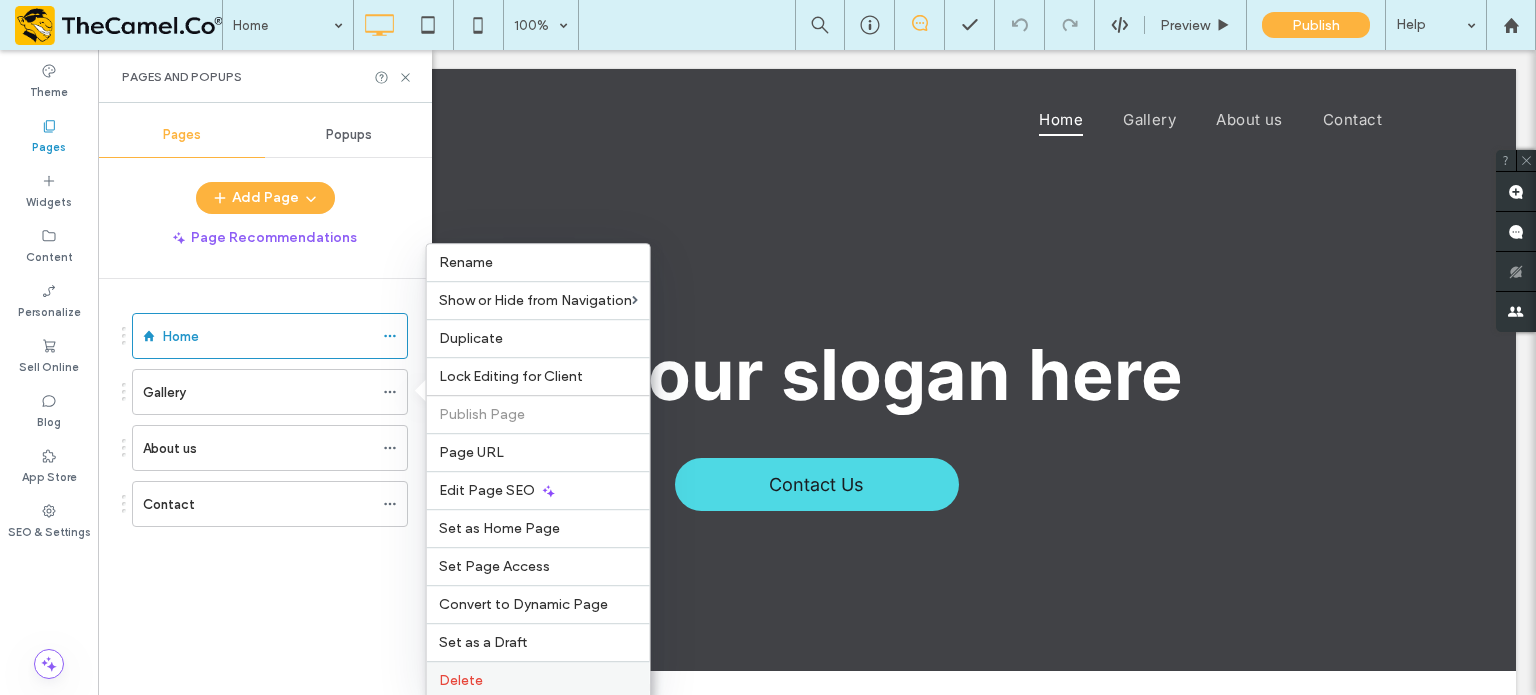 click on "Delete" at bounding box center [461, 680] 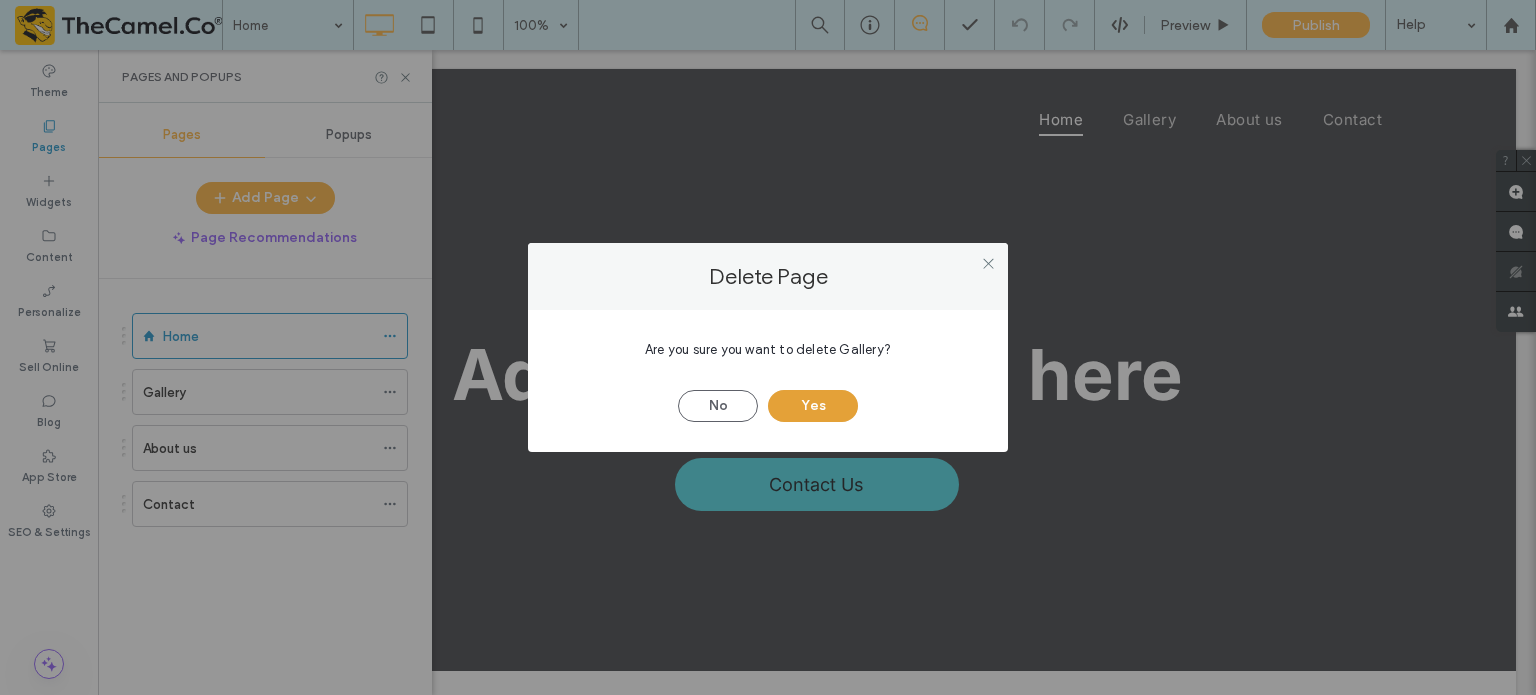 click on "Yes" at bounding box center [813, 406] 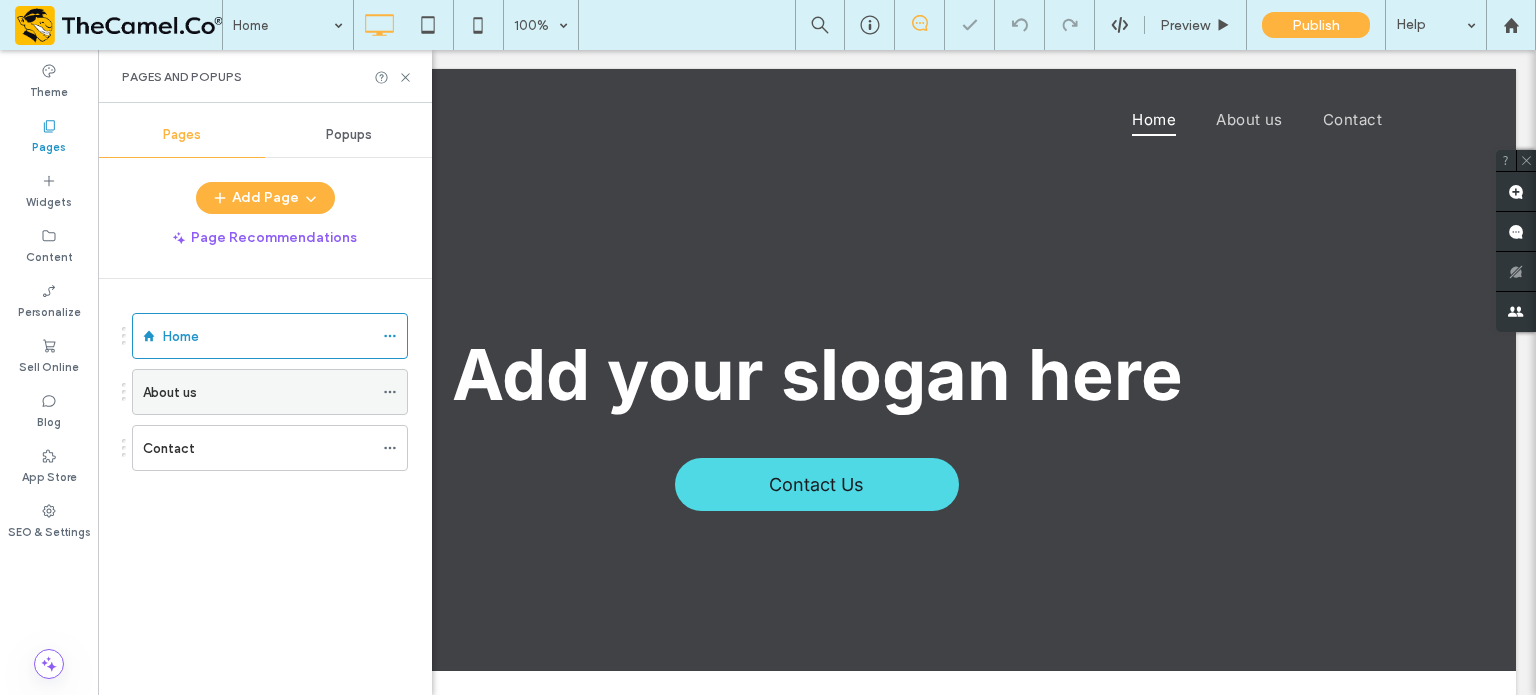 click 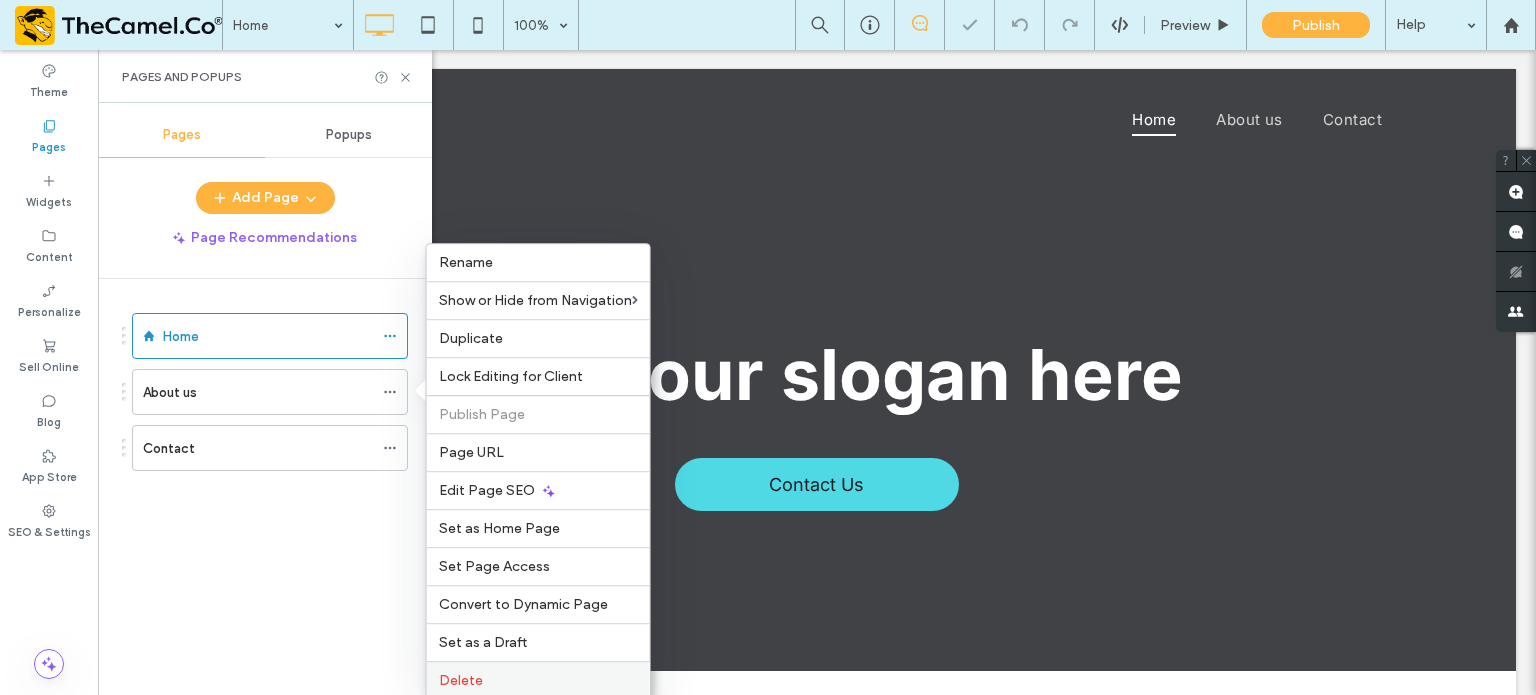click on "Delete" at bounding box center [461, 680] 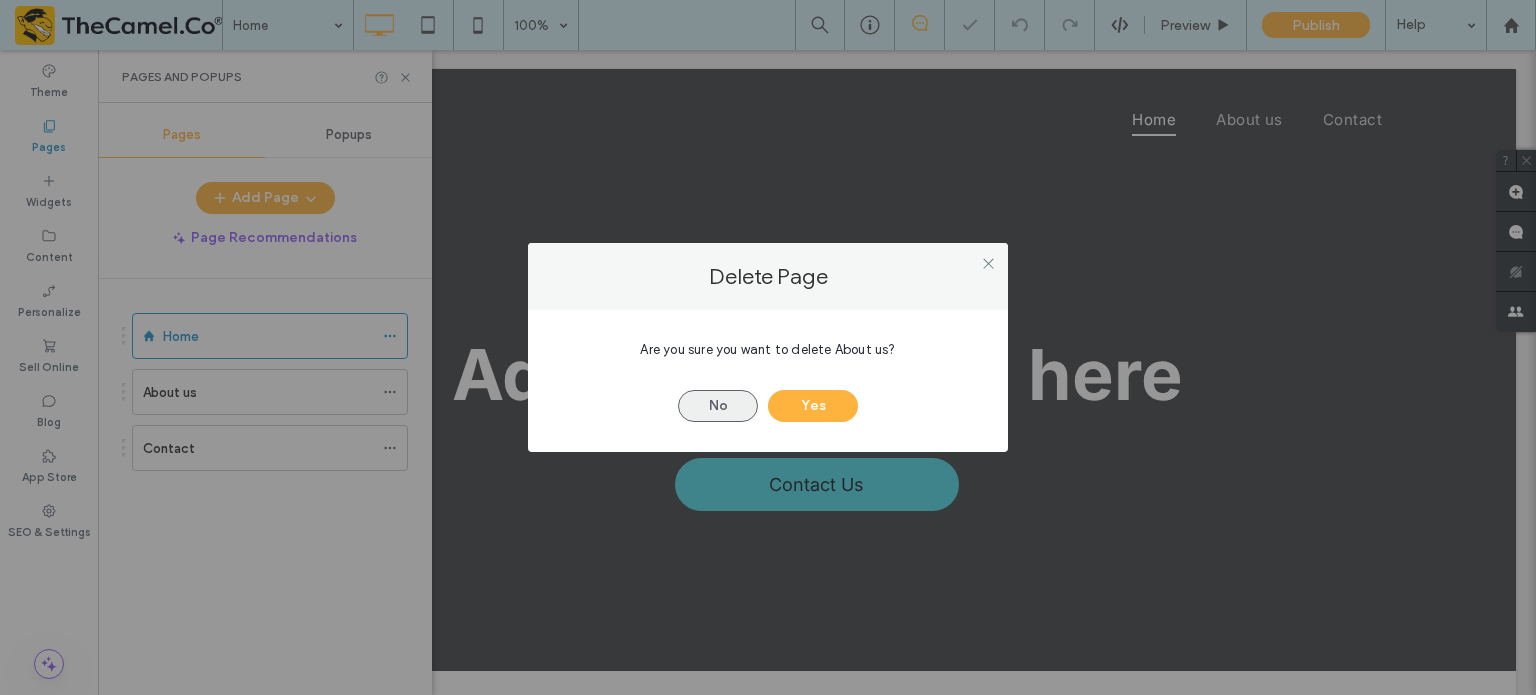 click on "Yes" at bounding box center [813, 406] 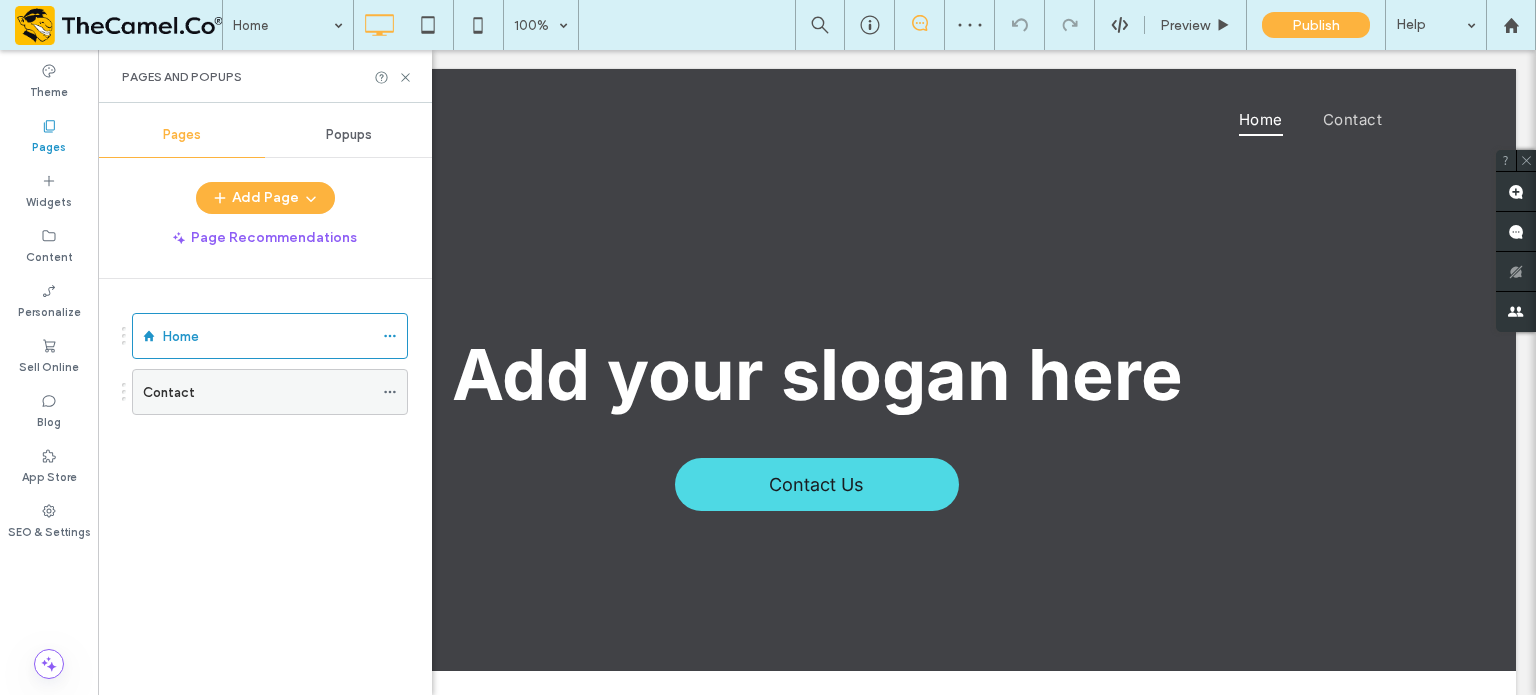 click 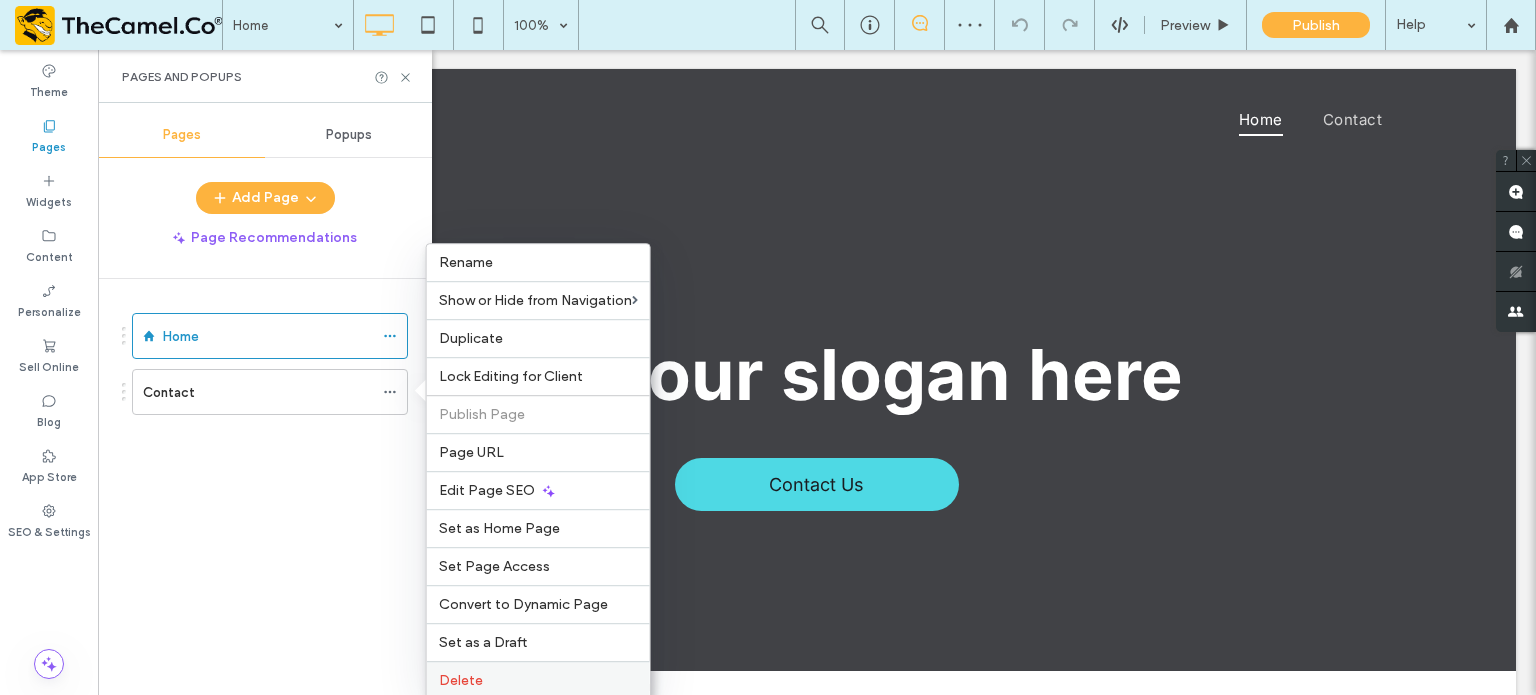 click on "Delete" at bounding box center [461, 680] 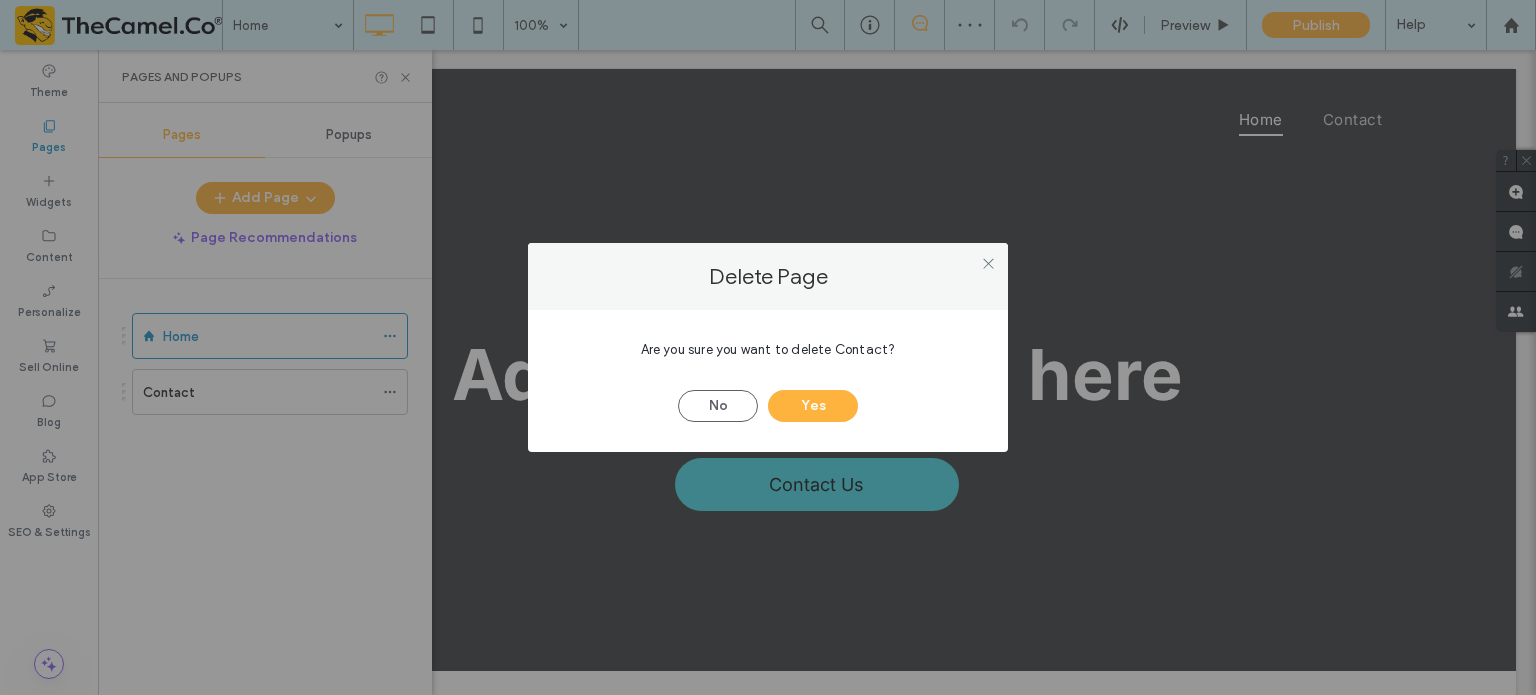 drag, startPoint x: 809, startPoint y: 416, endPoint x: 313, endPoint y: 378, distance: 497.45352 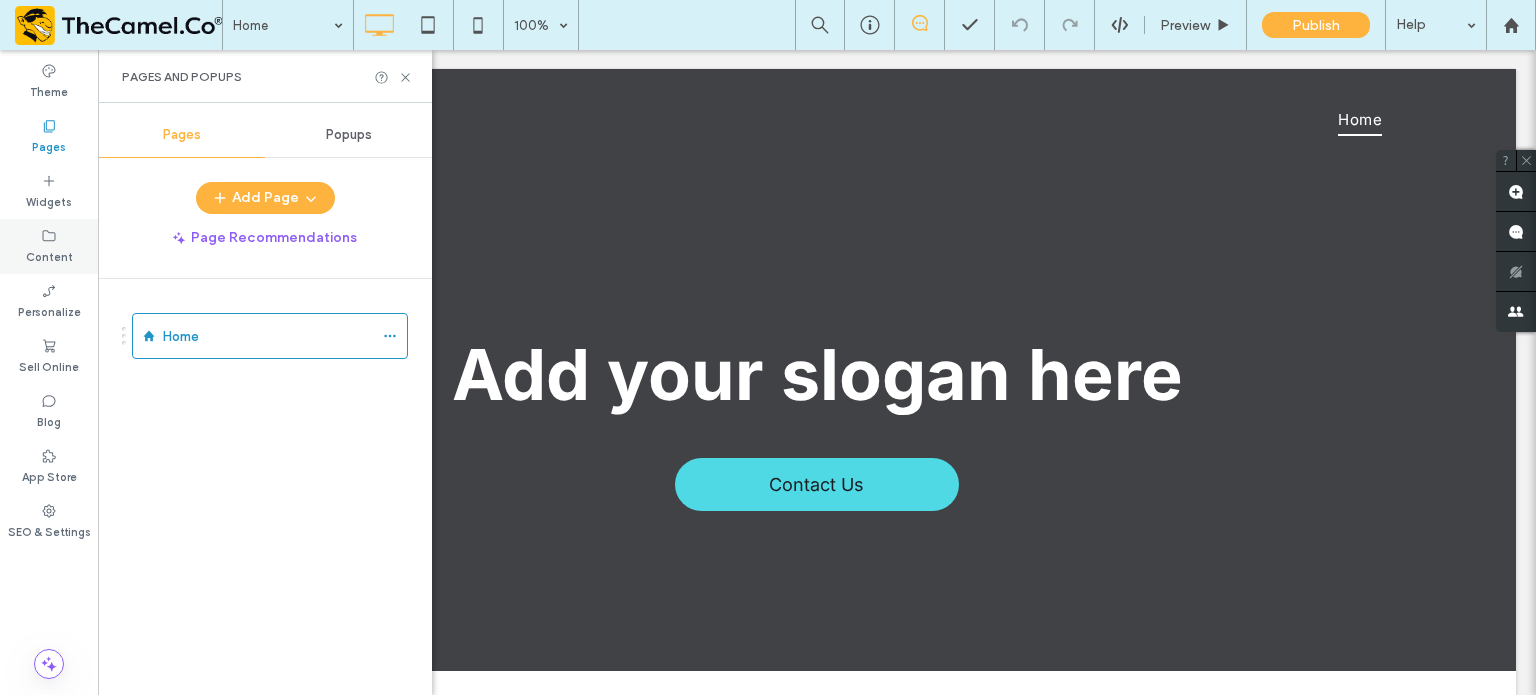 click on "Content" at bounding box center (49, 255) 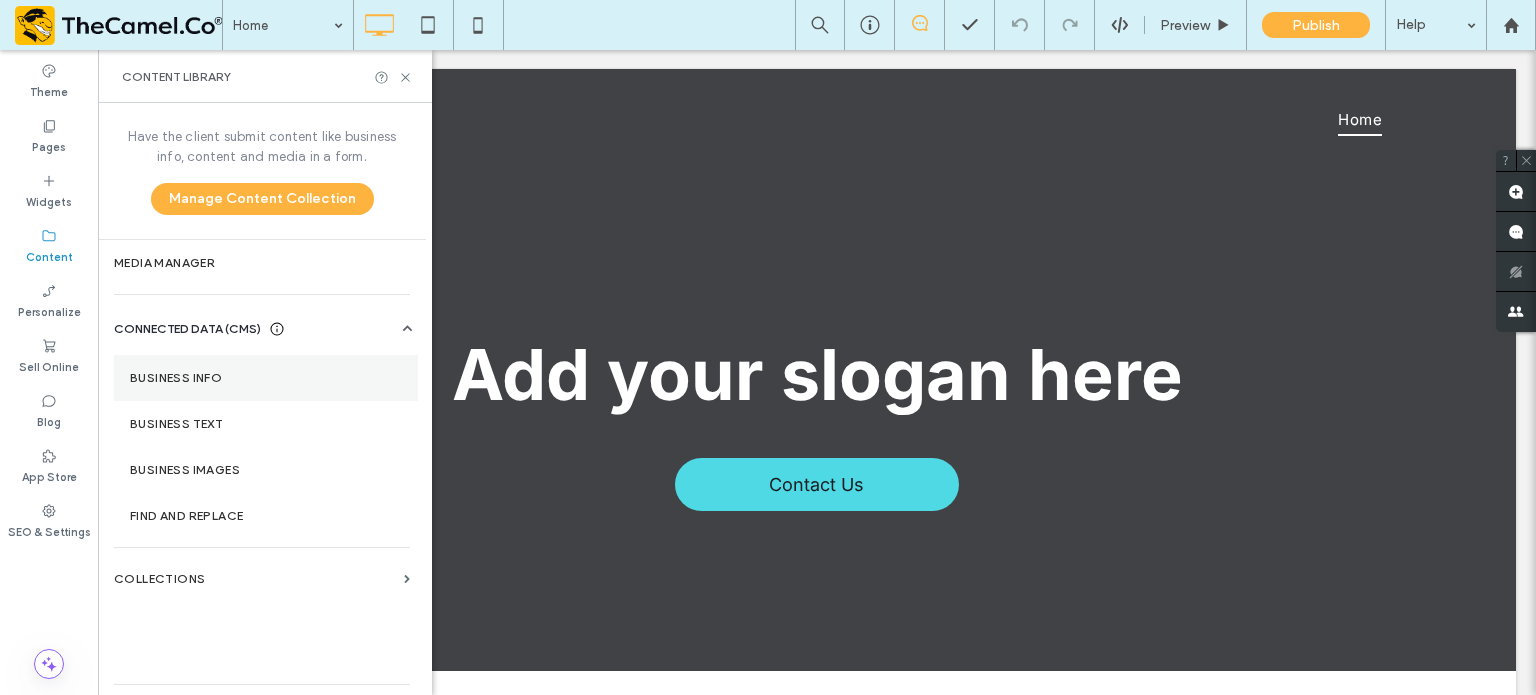 click on "Business Info" at bounding box center [266, 378] 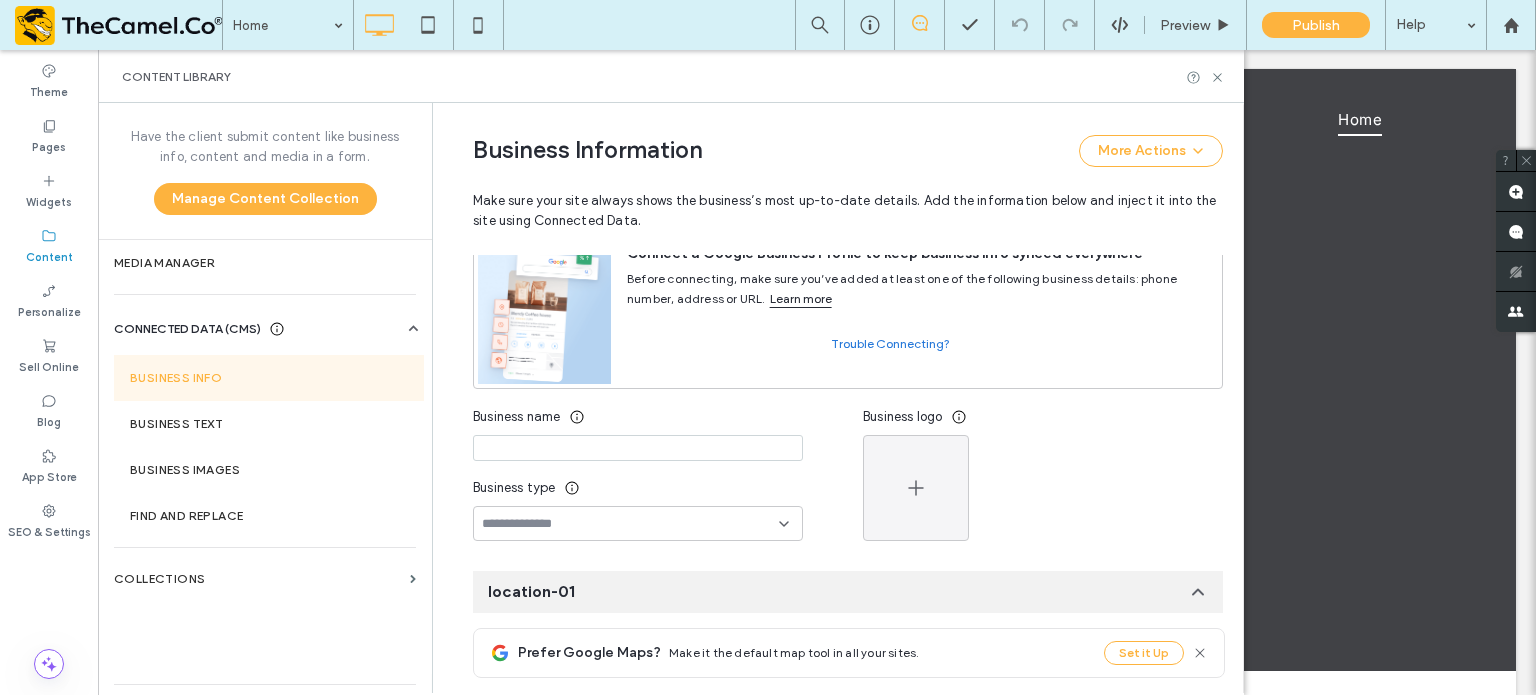 scroll, scrollTop: 0, scrollLeft: 0, axis: both 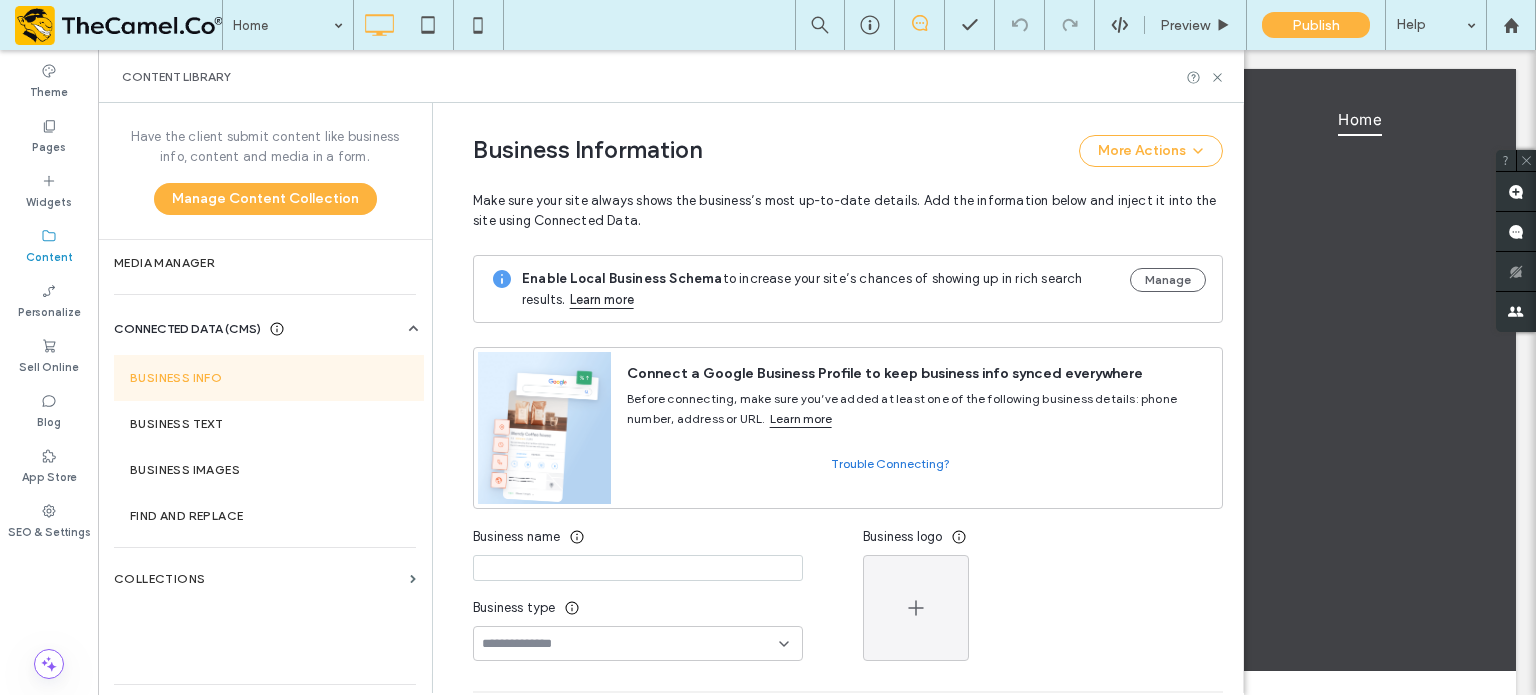 click at bounding box center (638, 568) 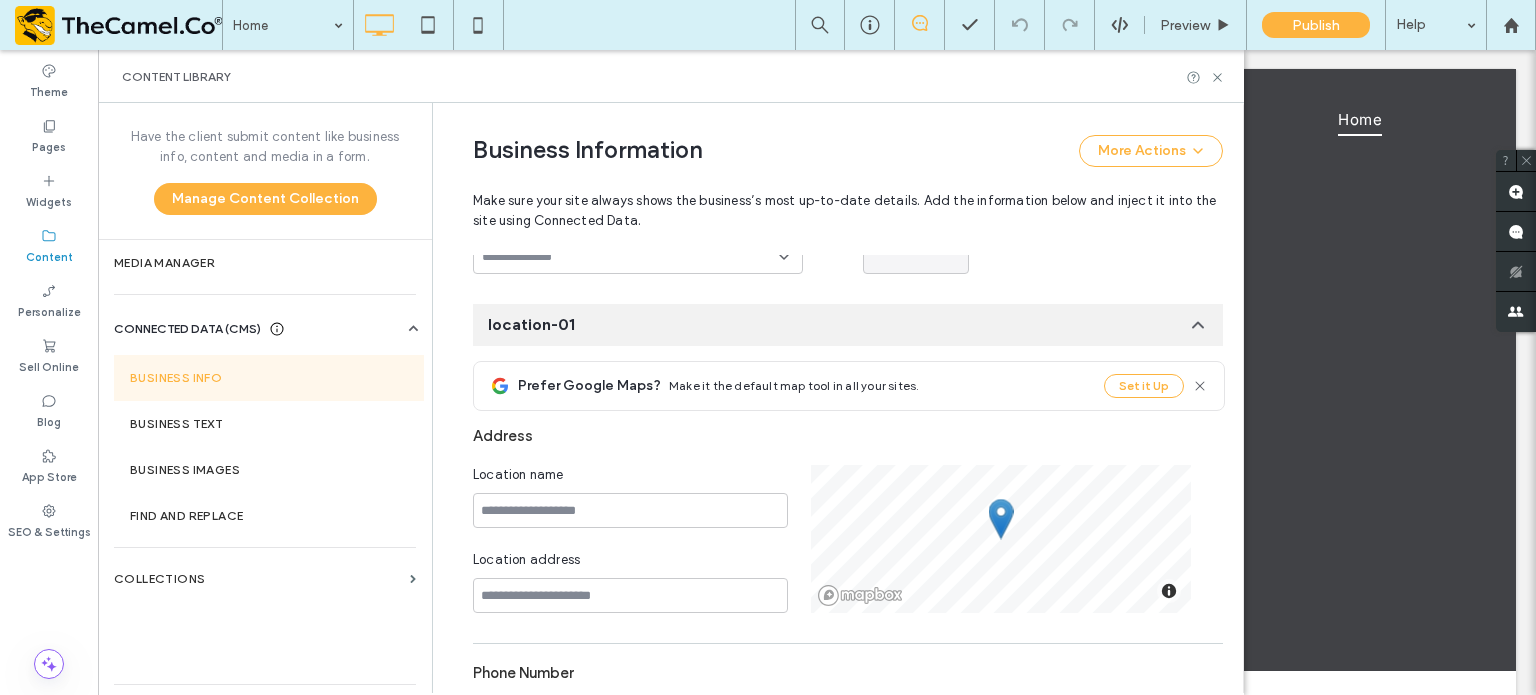 scroll, scrollTop: 400, scrollLeft: 0, axis: vertical 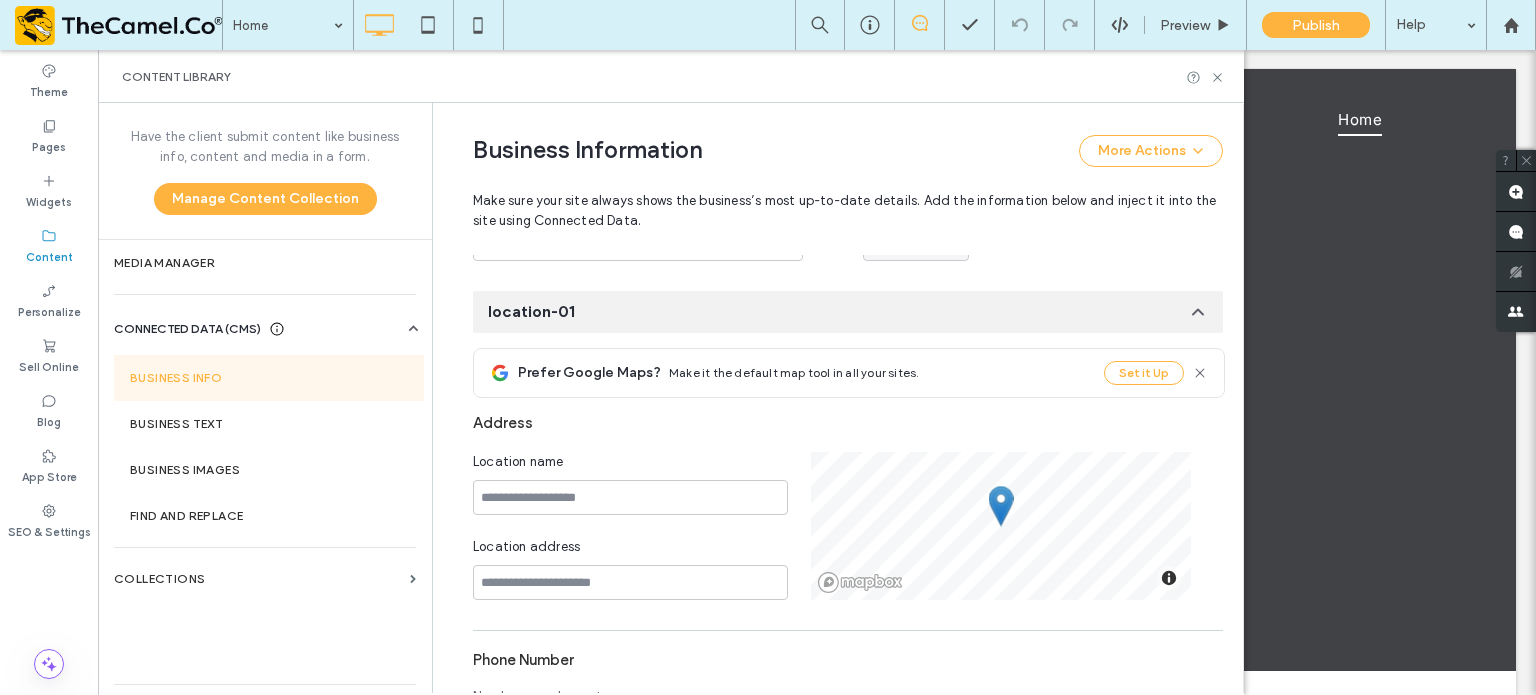 type on "**********" 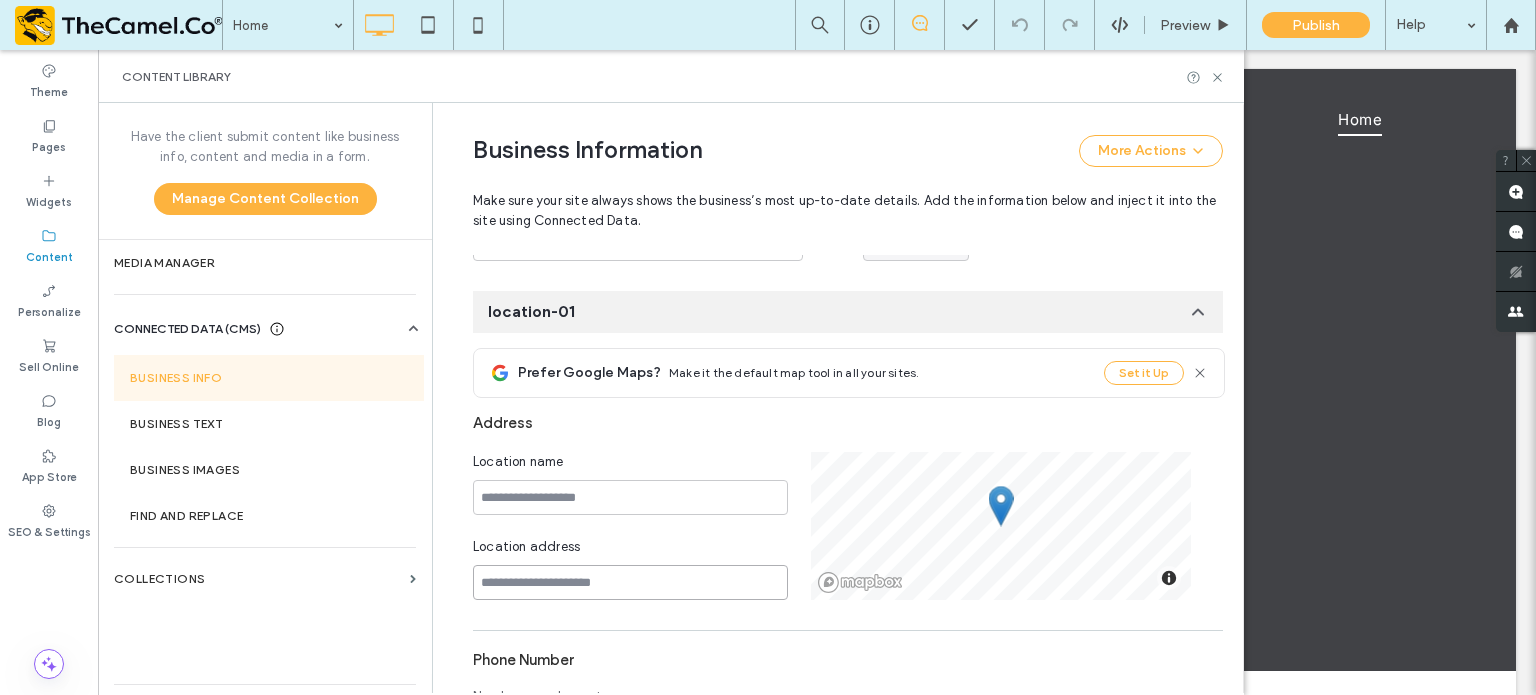 click at bounding box center [630, 582] 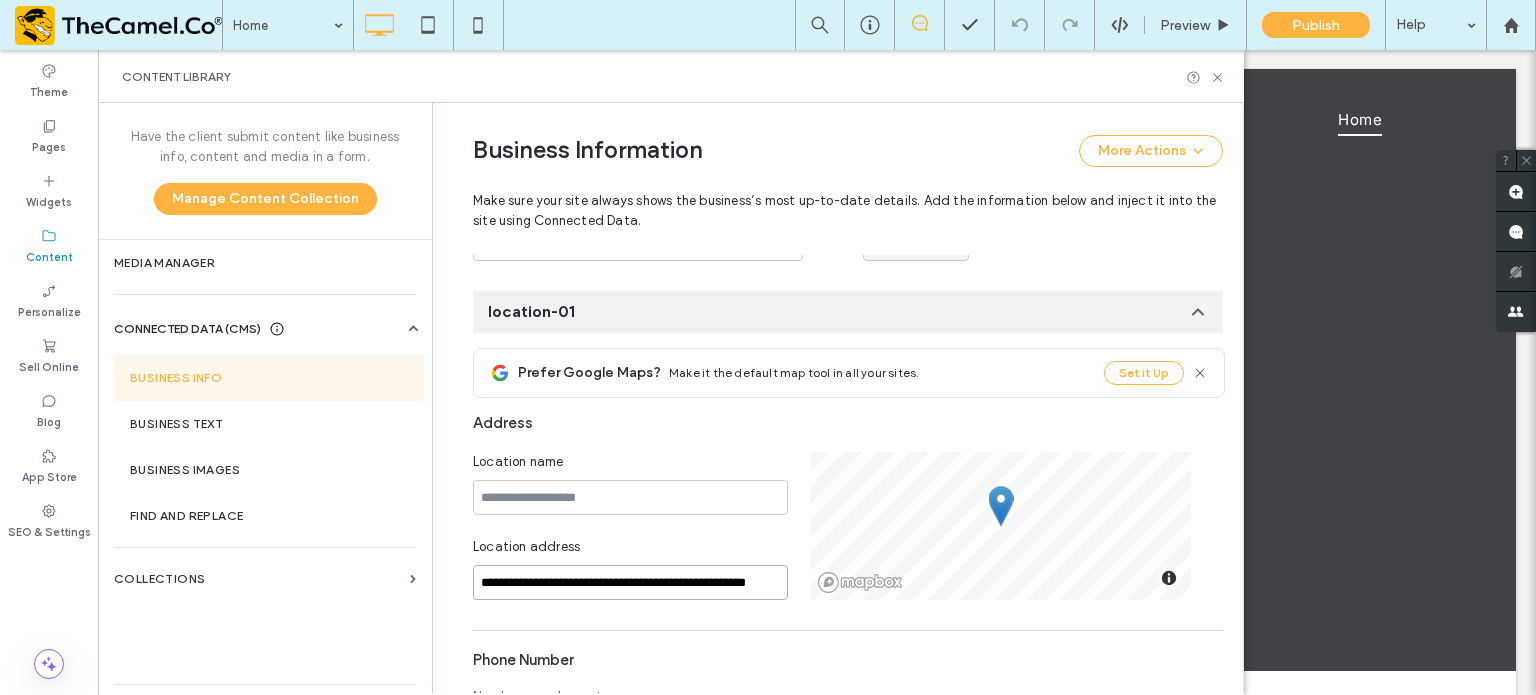 scroll, scrollTop: 0, scrollLeft: 27, axis: horizontal 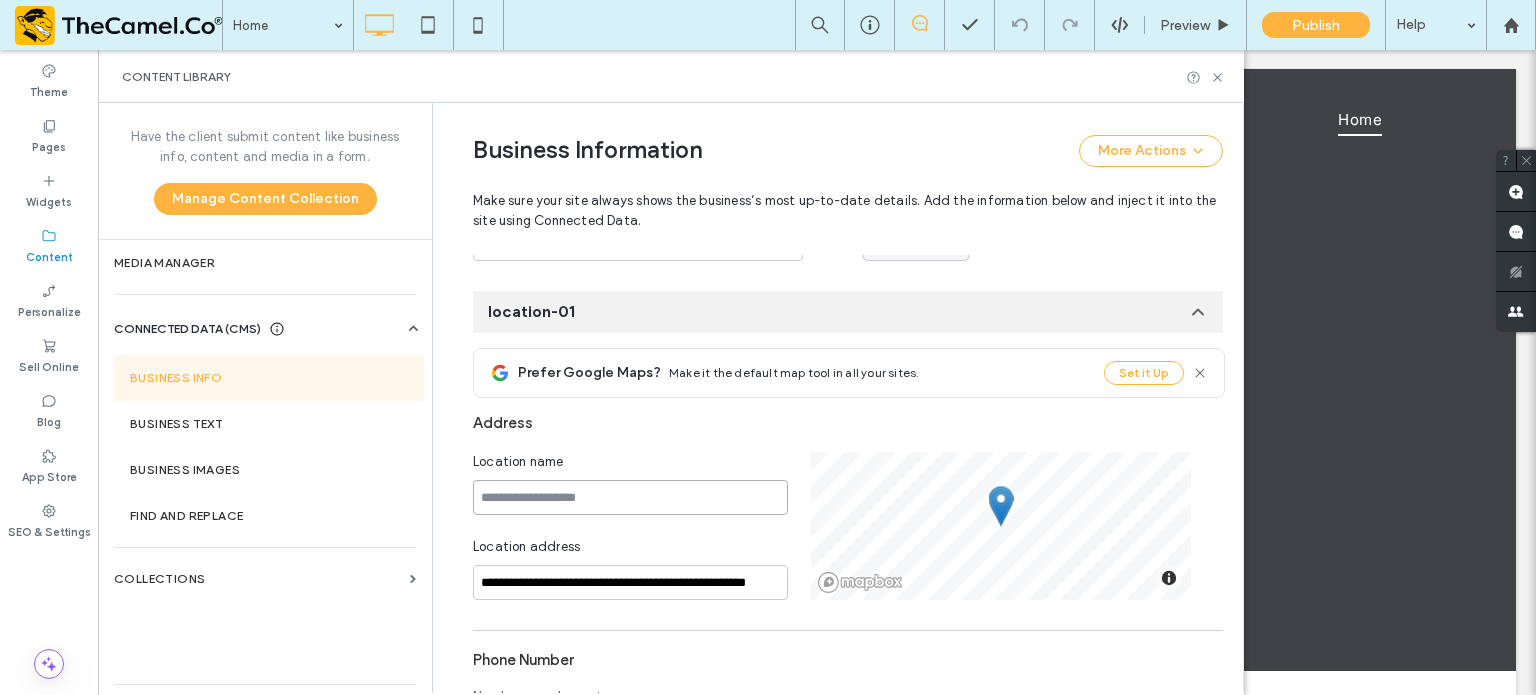 click at bounding box center [630, 497] 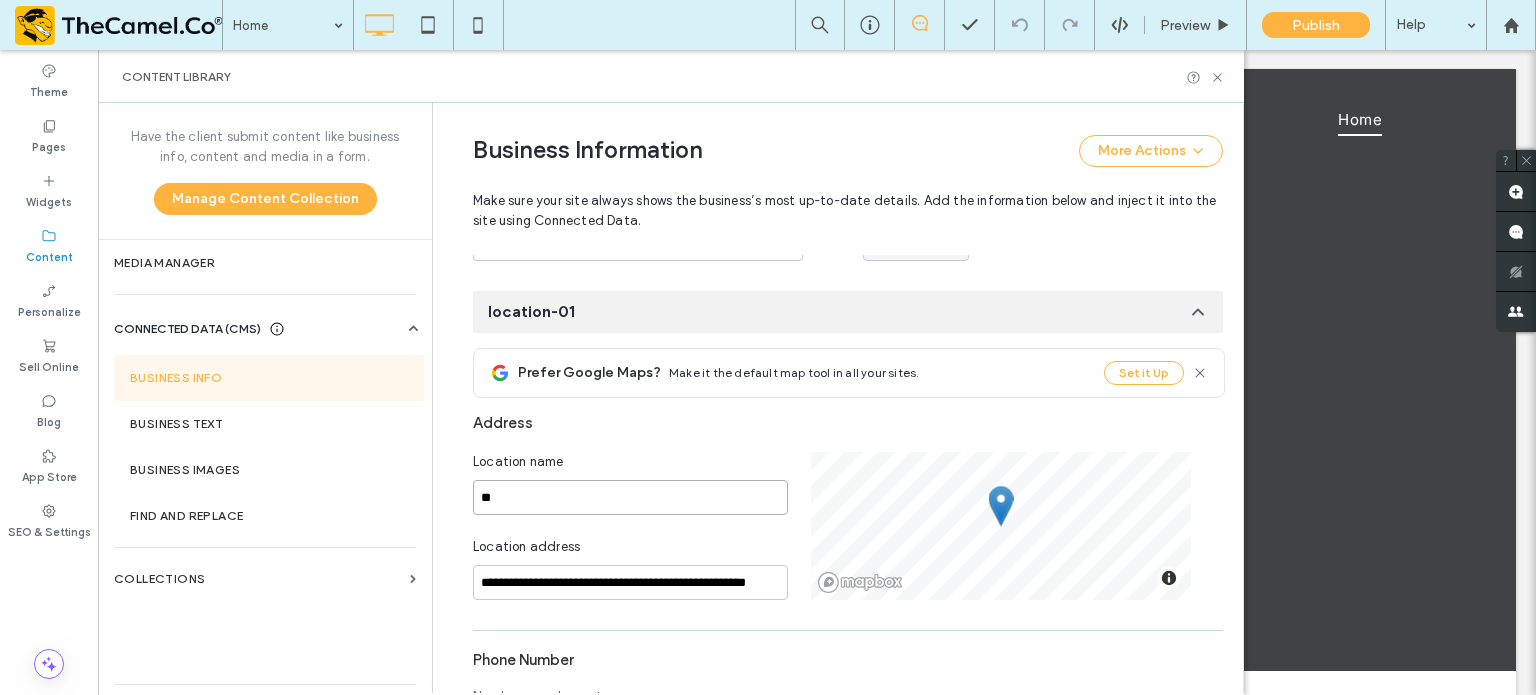 type on "*" 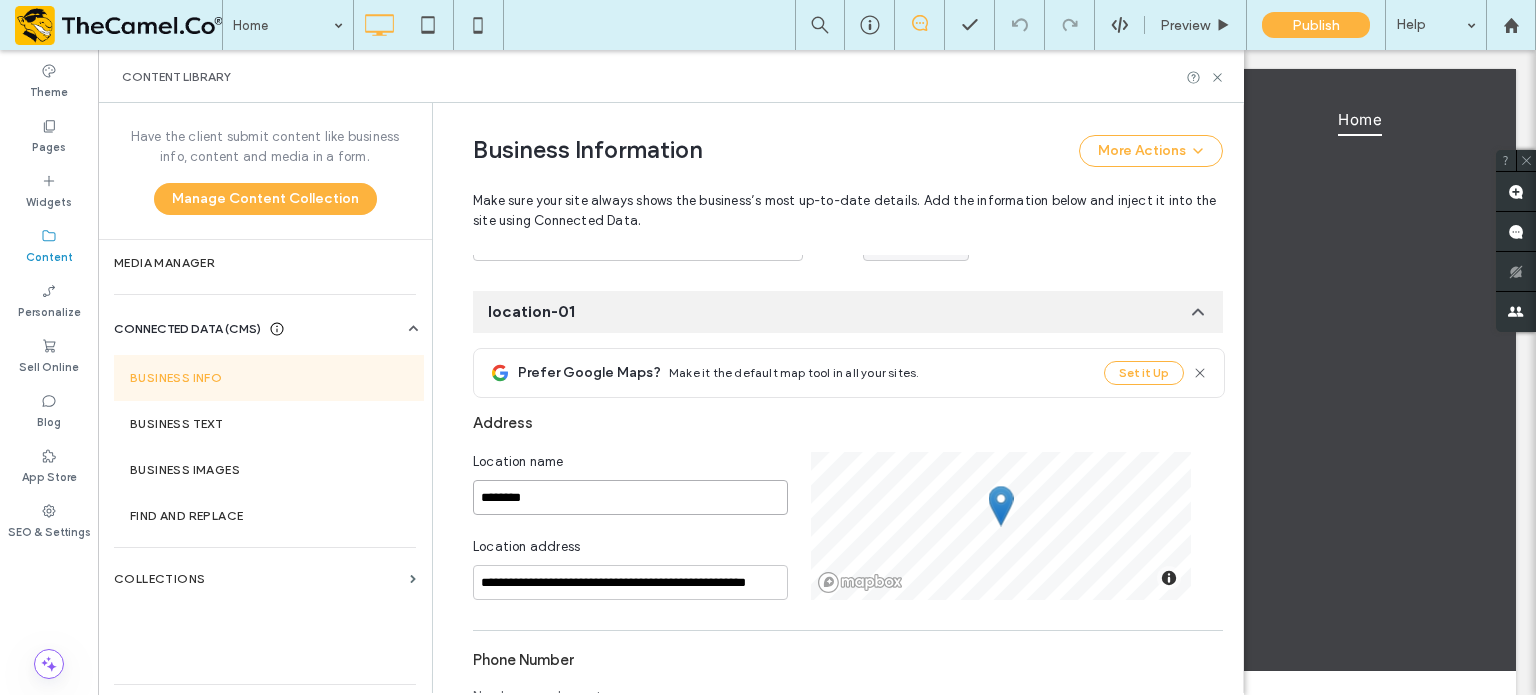 type on "********" 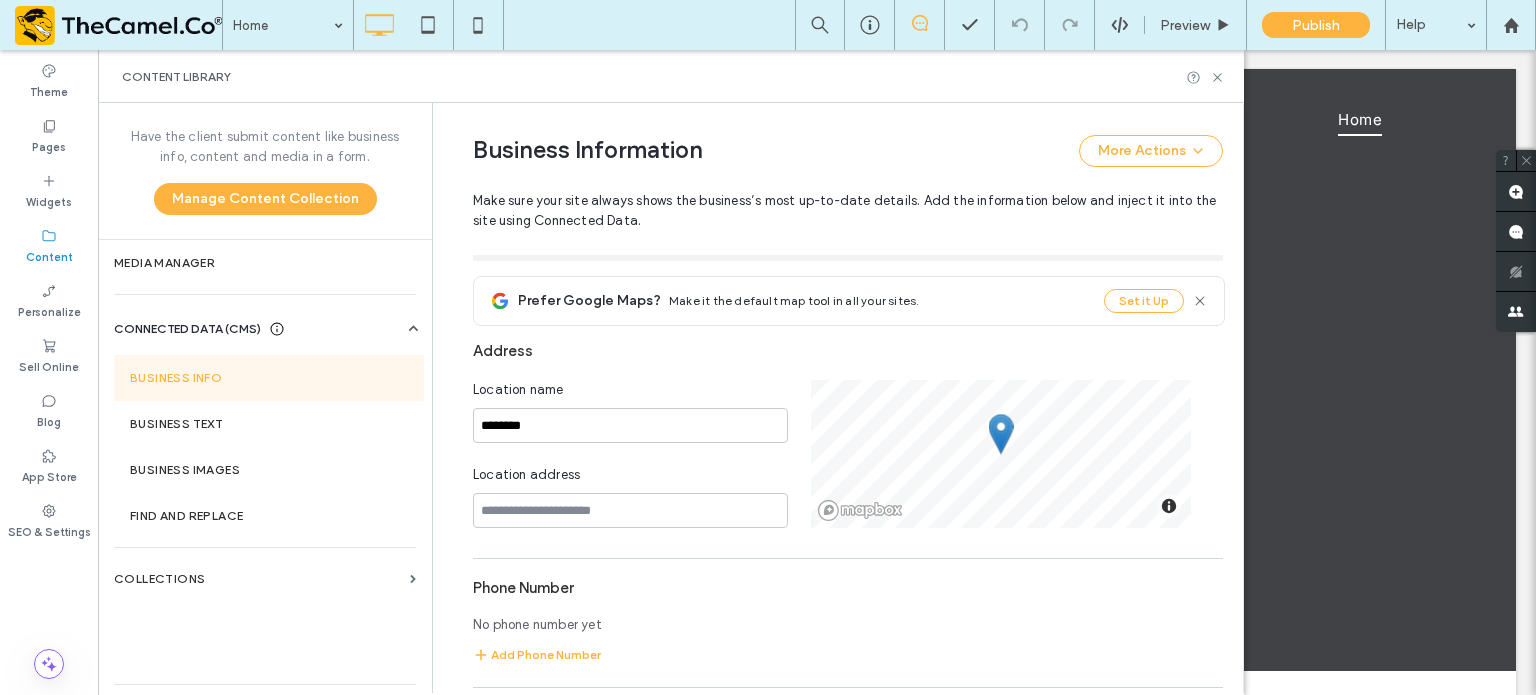 scroll, scrollTop: 475, scrollLeft: 0, axis: vertical 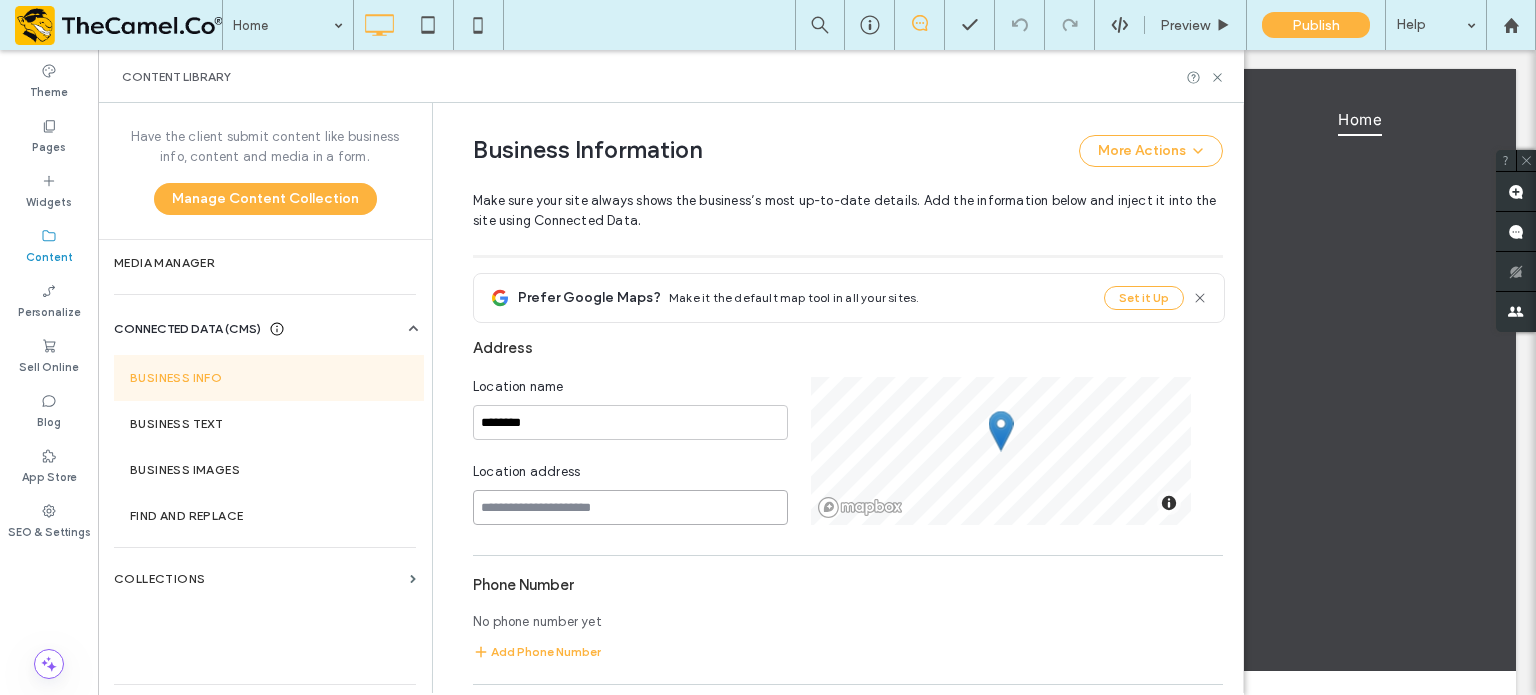 click at bounding box center (630, 507) 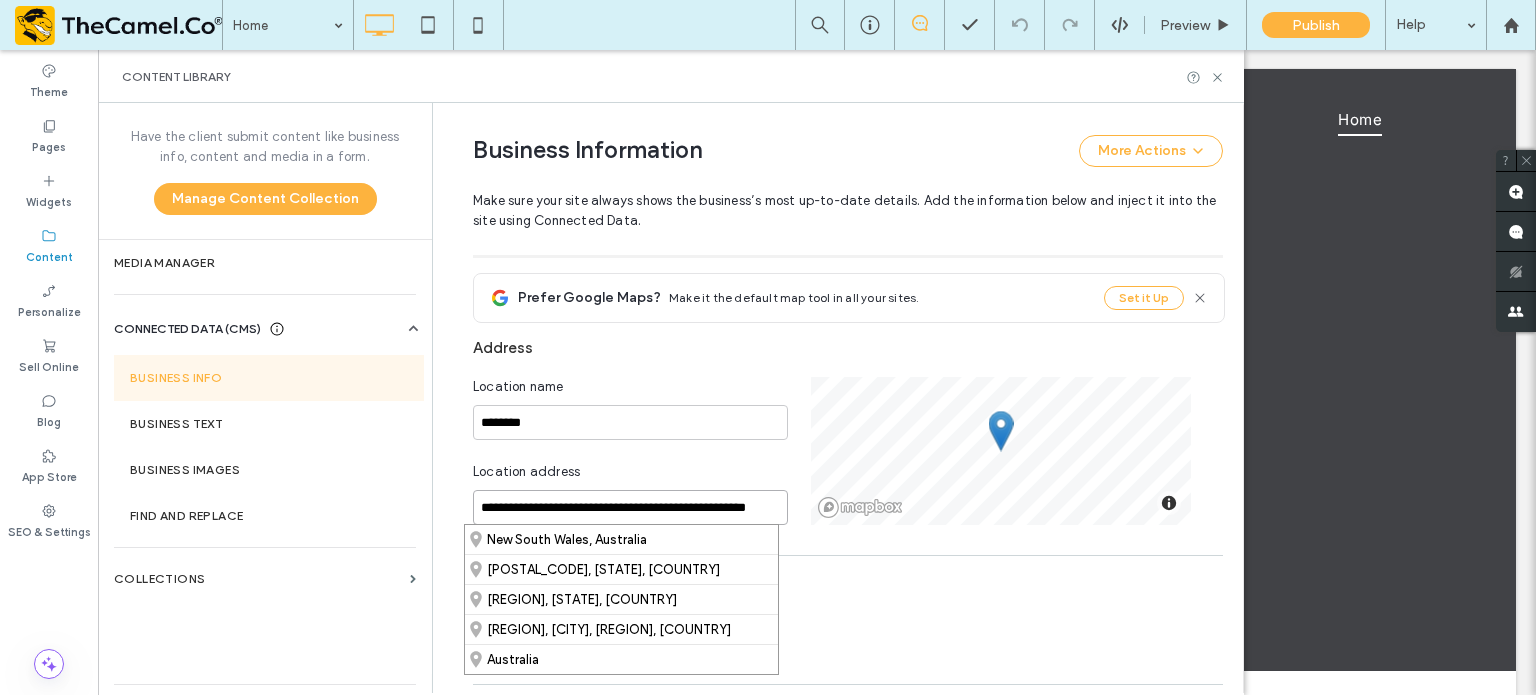 scroll, scrollTop: 0, scrollLeft: 27, axis: horizontal 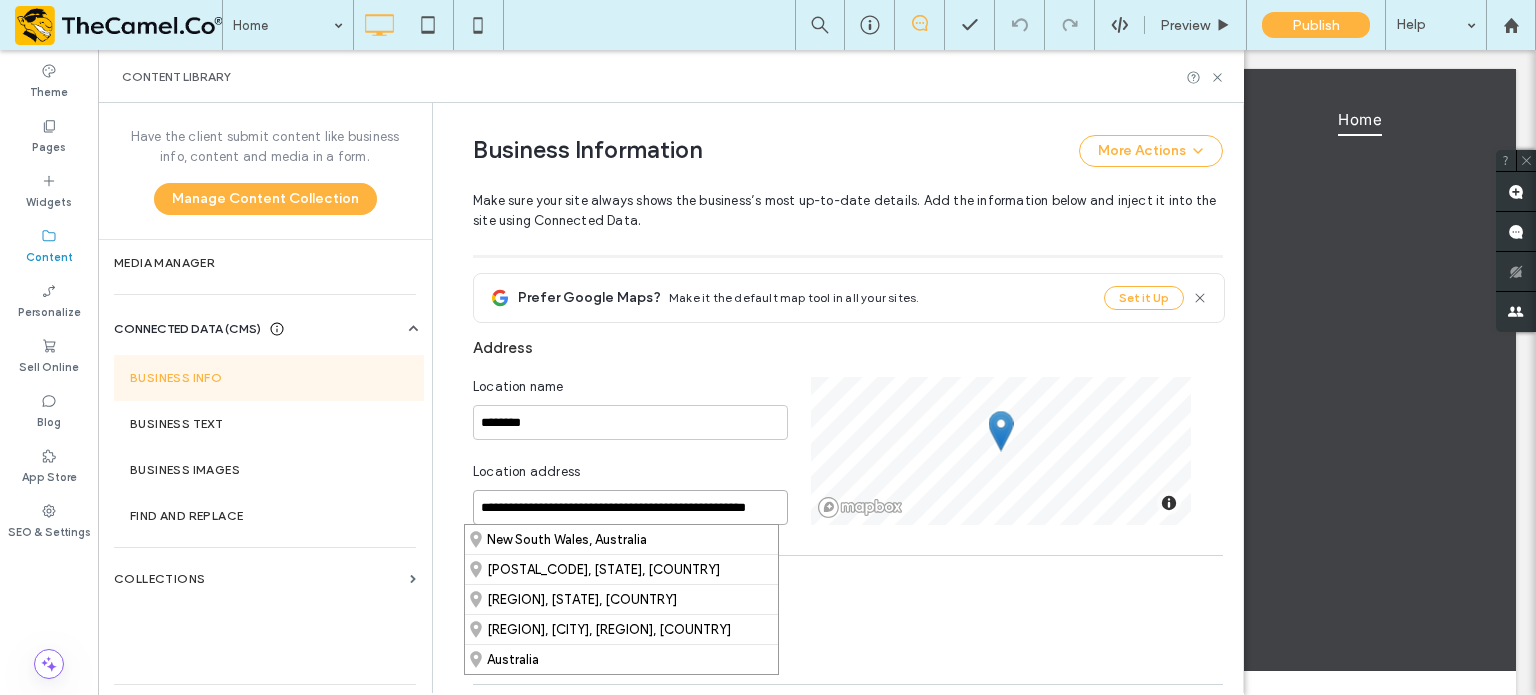 click on "**********" at bounding box center (630, 507) 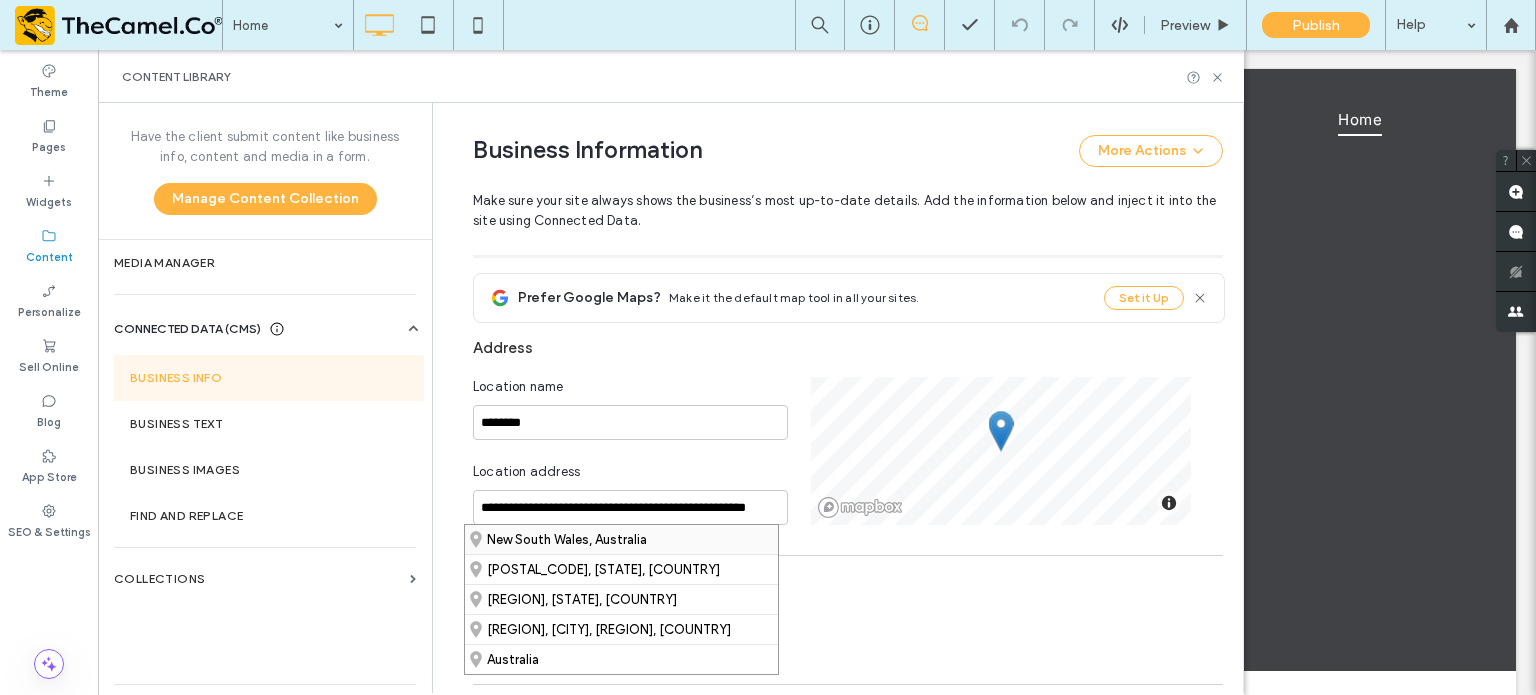 scroll, scrollTop: 0, scrollLeft: 0, axis: both 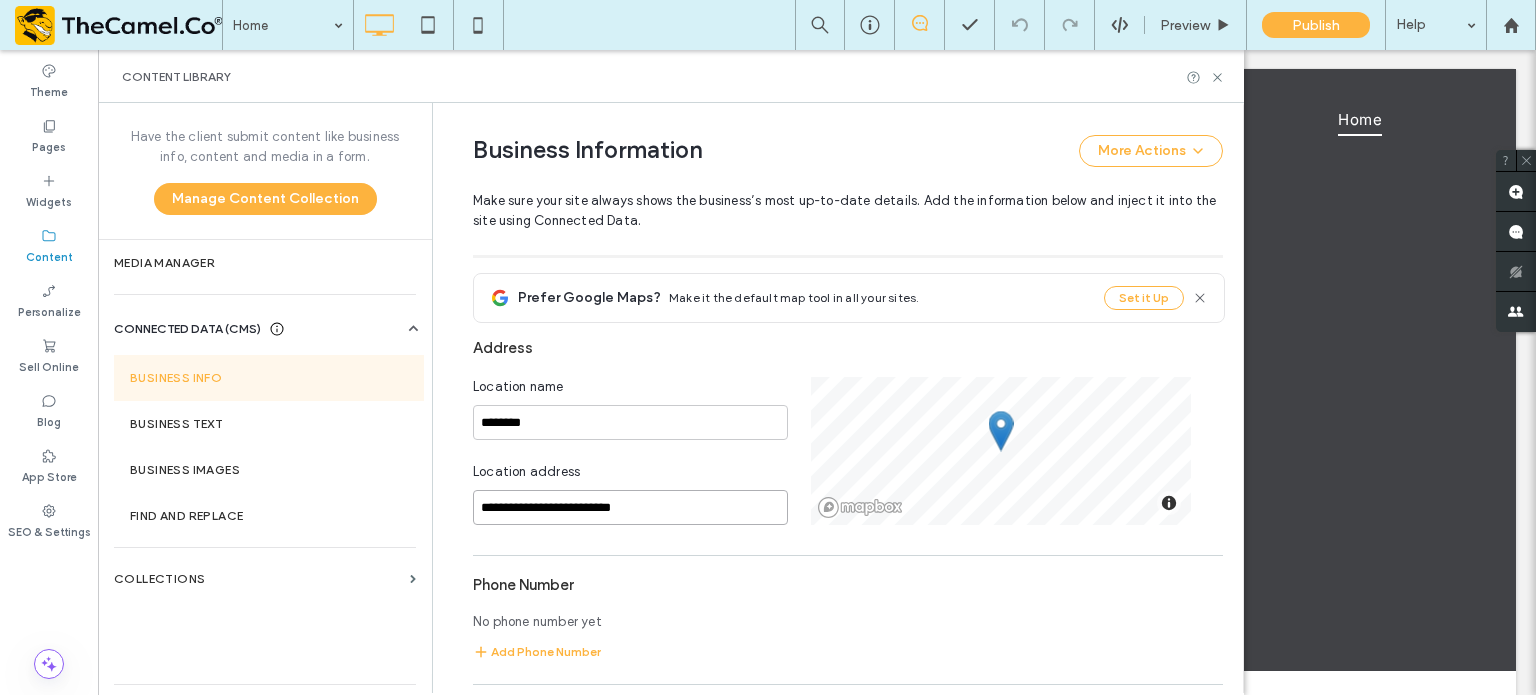 click on "**********" at bounding box center (630, 507) 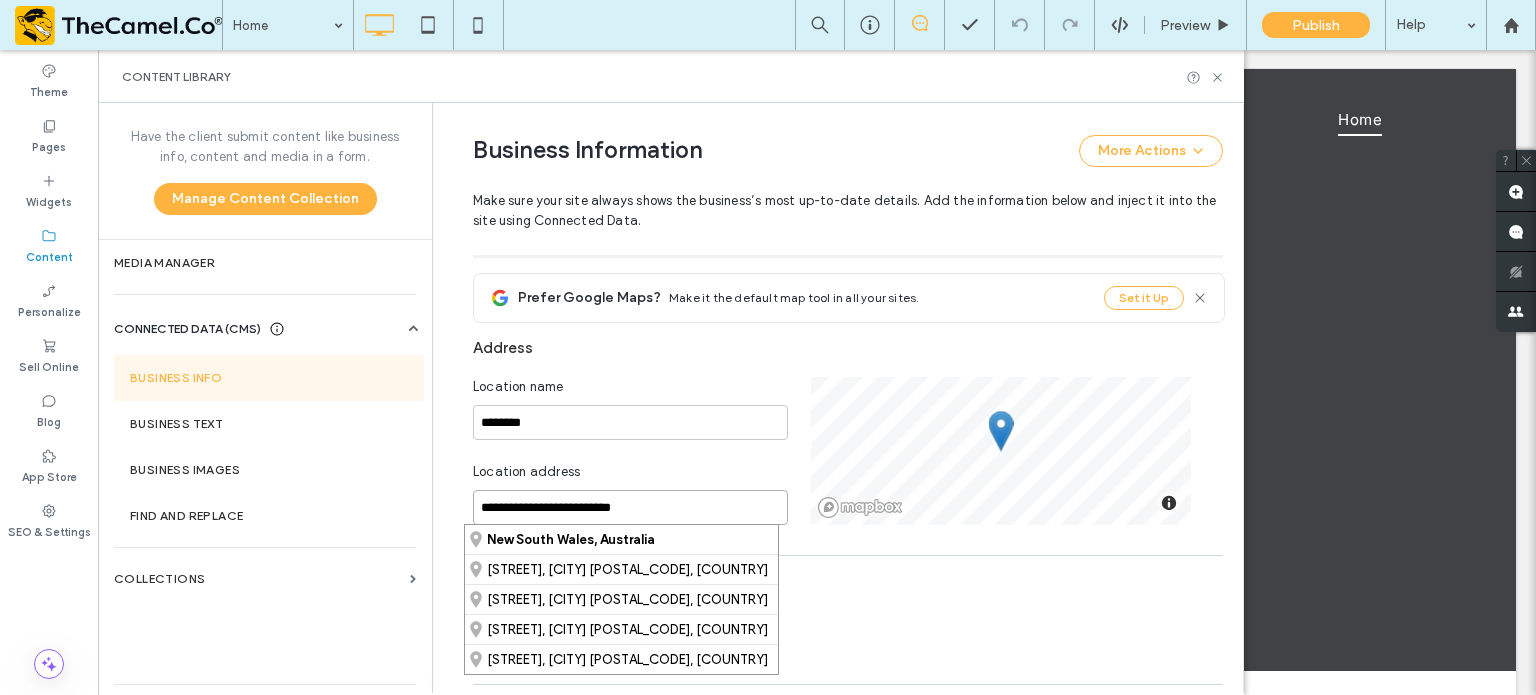 paste on "**********" 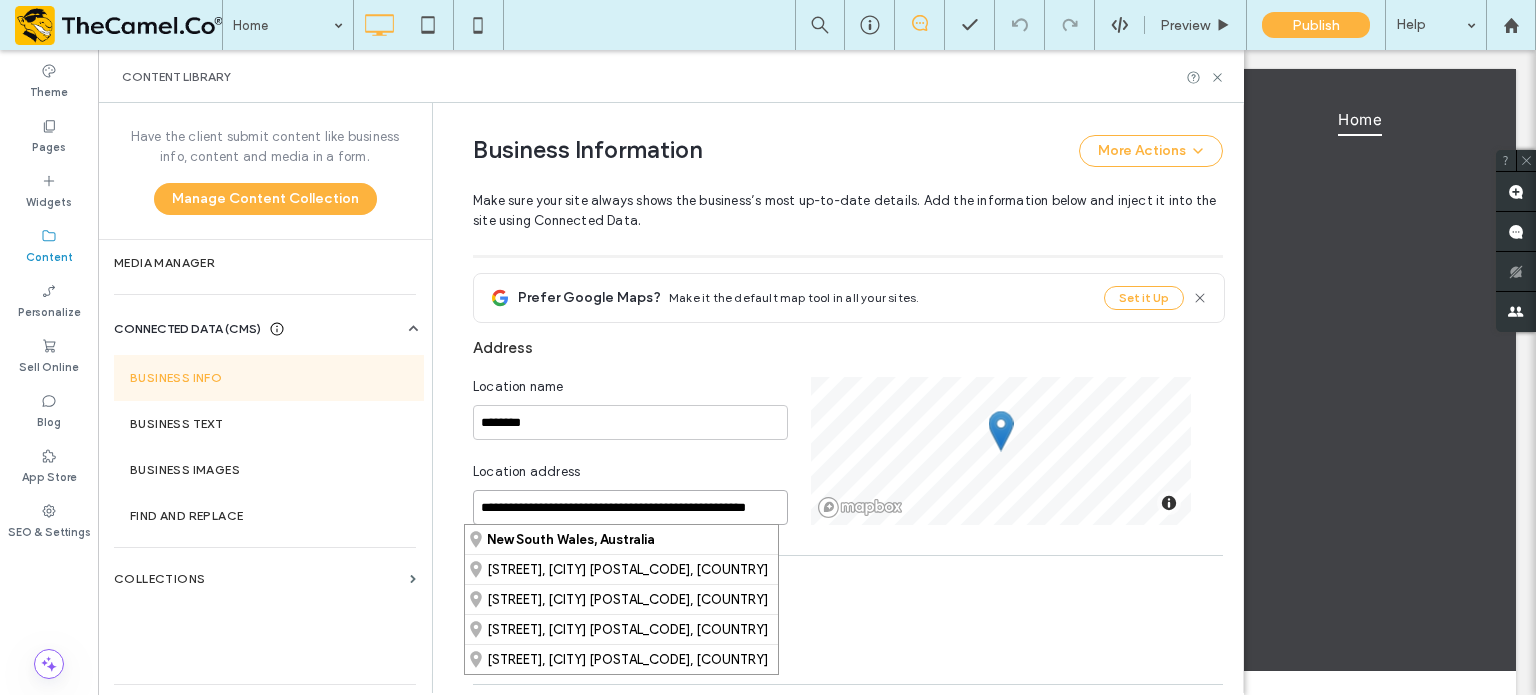 scroll, scrollTop: 0, scrollLeft: 27, axis: horizontal 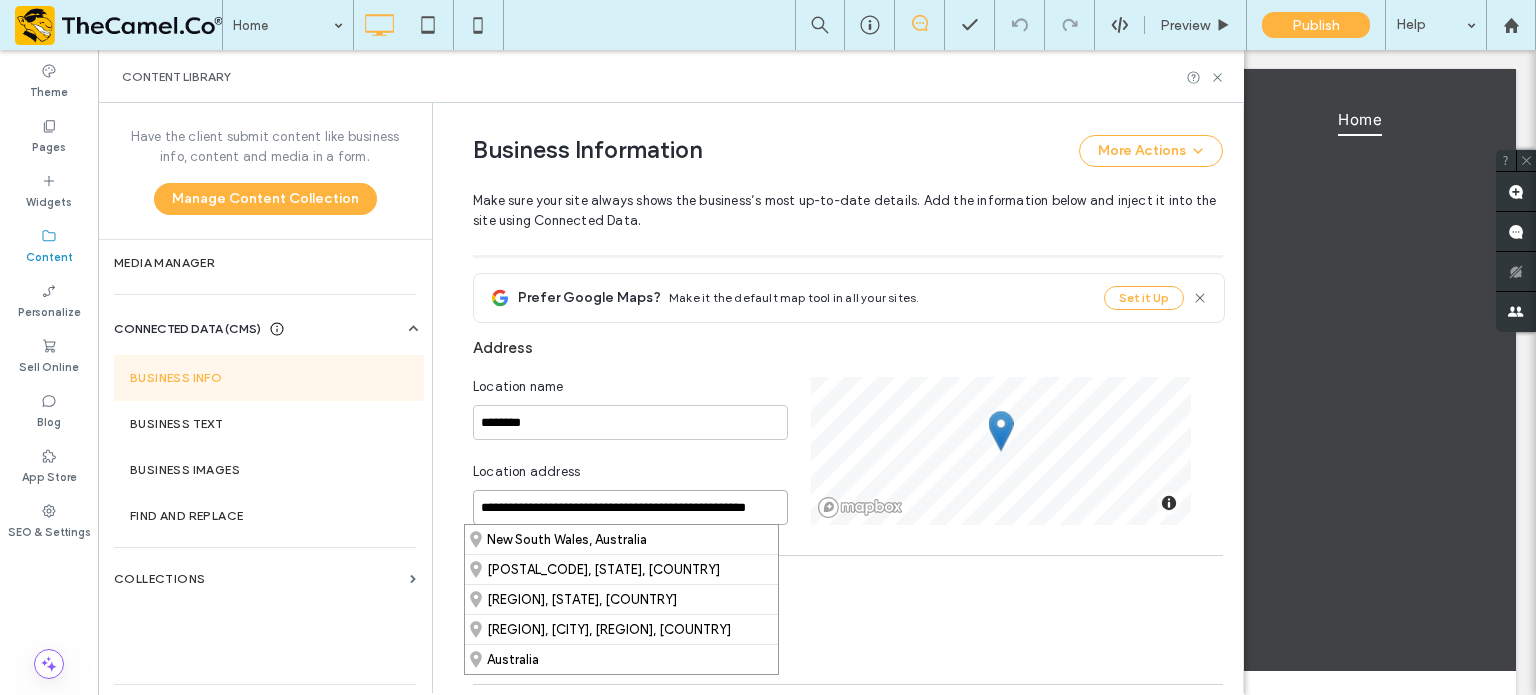 click on "**********" at bounding box center (630, 507) 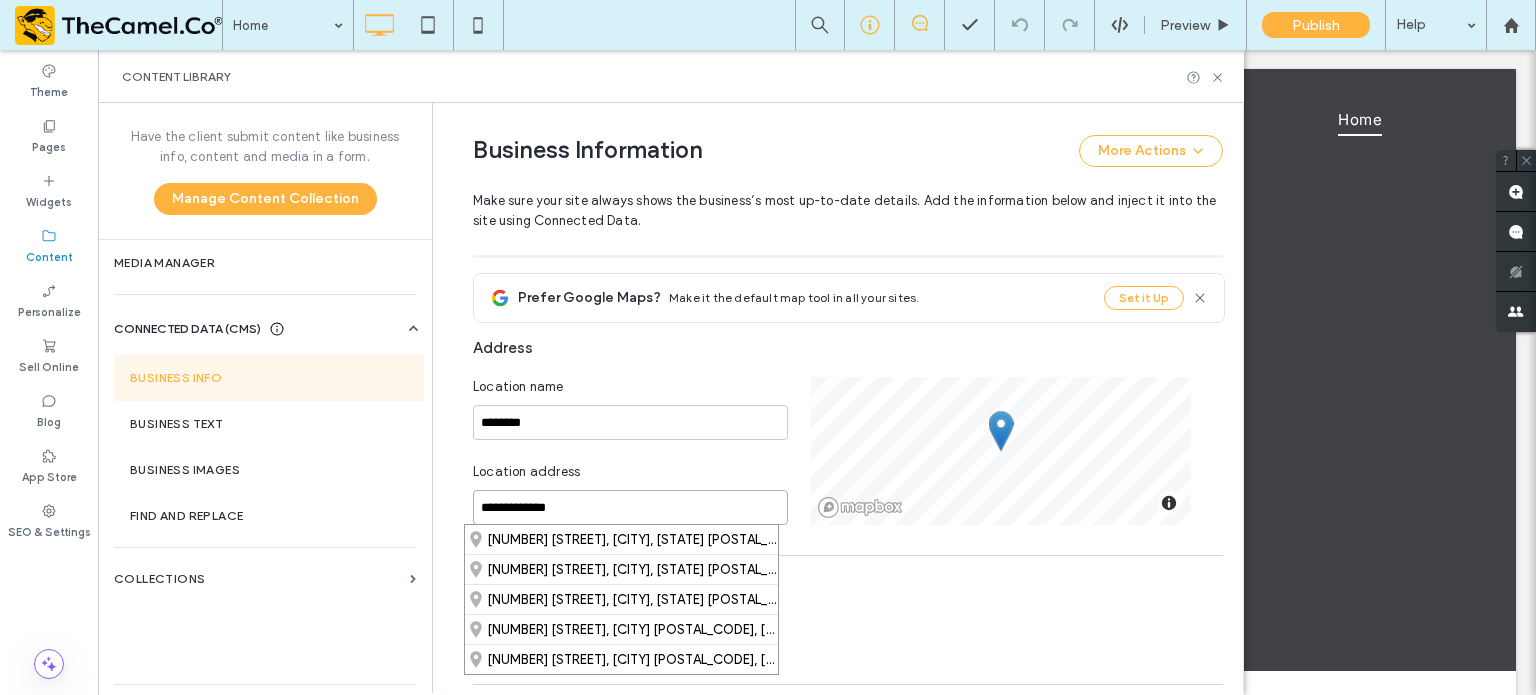 type on "**********" 